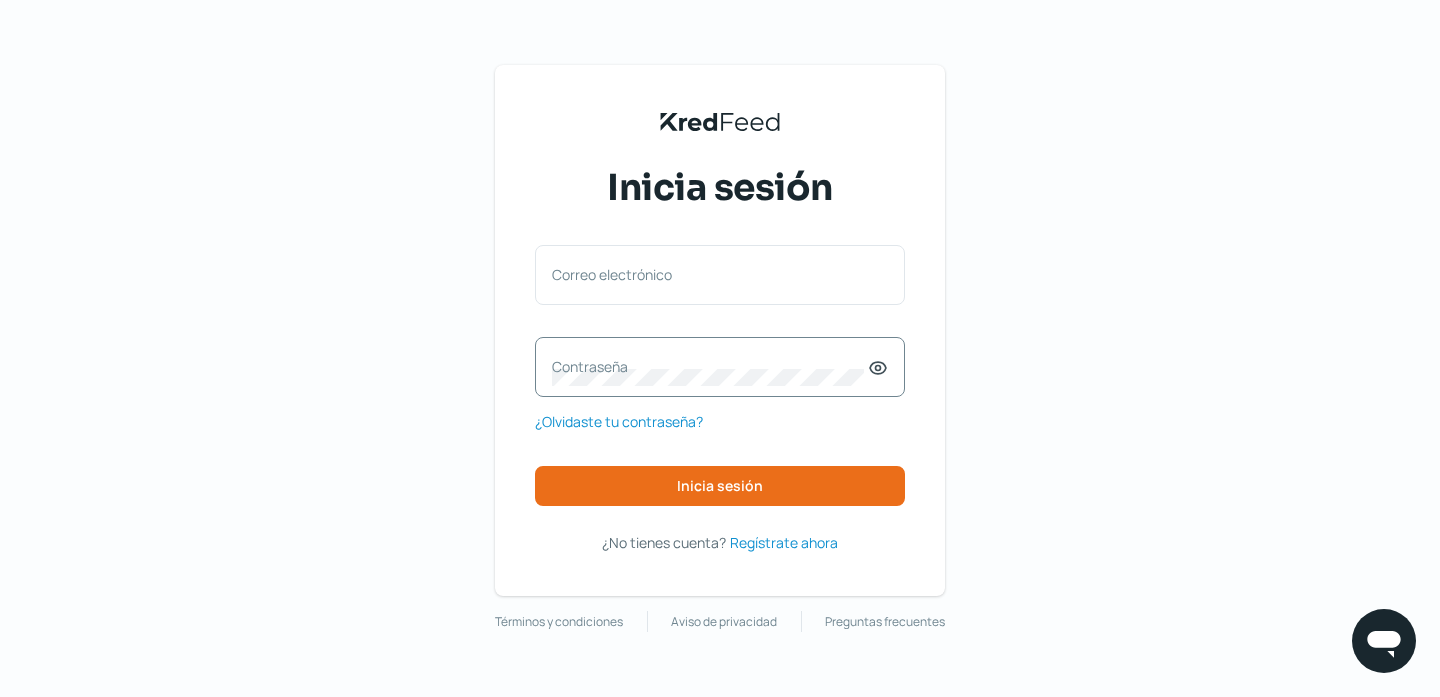 scroll, scrollTop: 0, scrollLeft: 0, axis: both 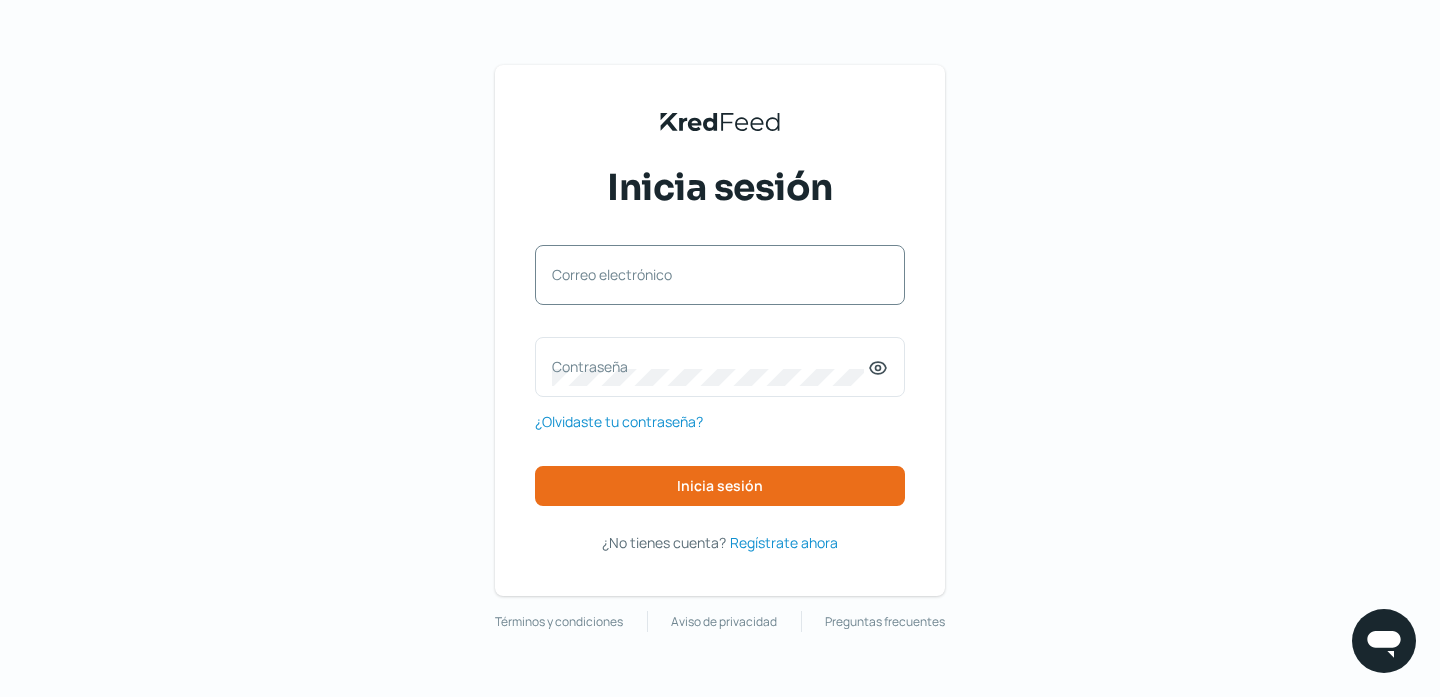 click on "Correo electrónico" at bounding box center [710, 274] 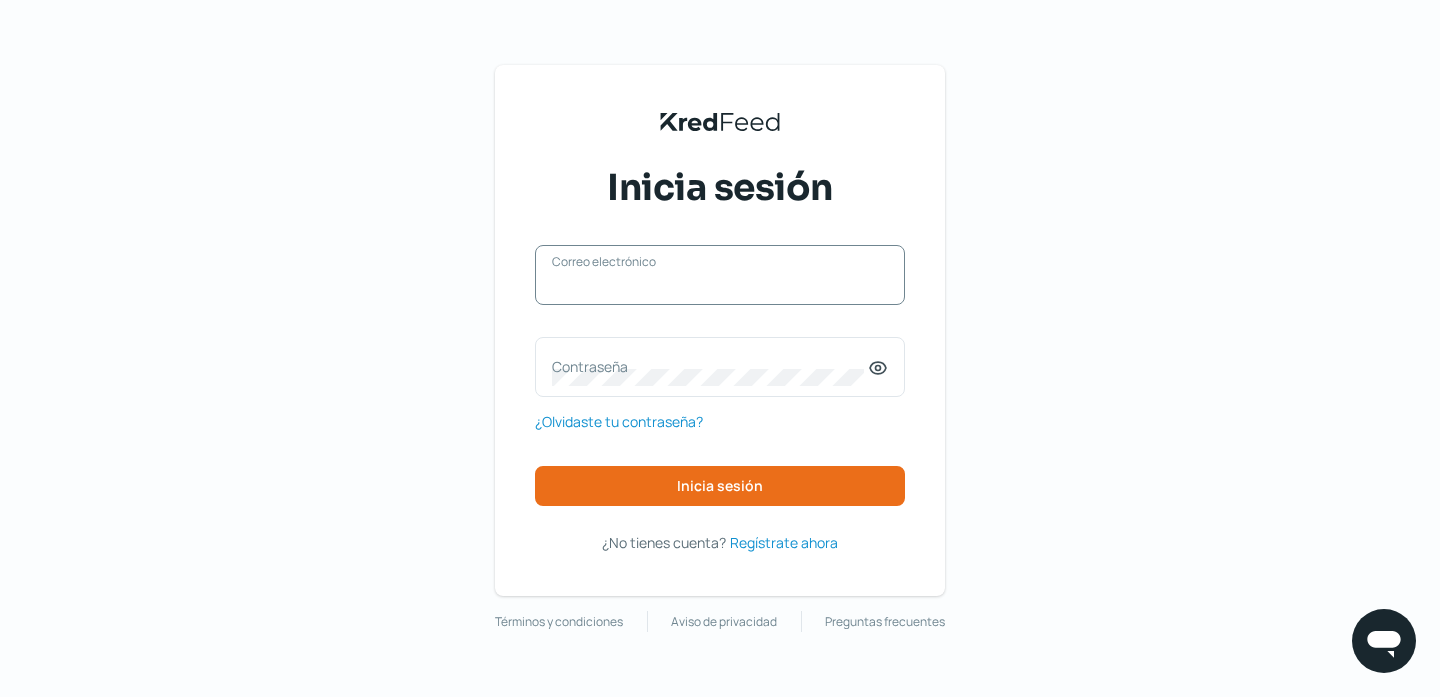 click on "Correo electrónico" at bounding box center [720, 285] 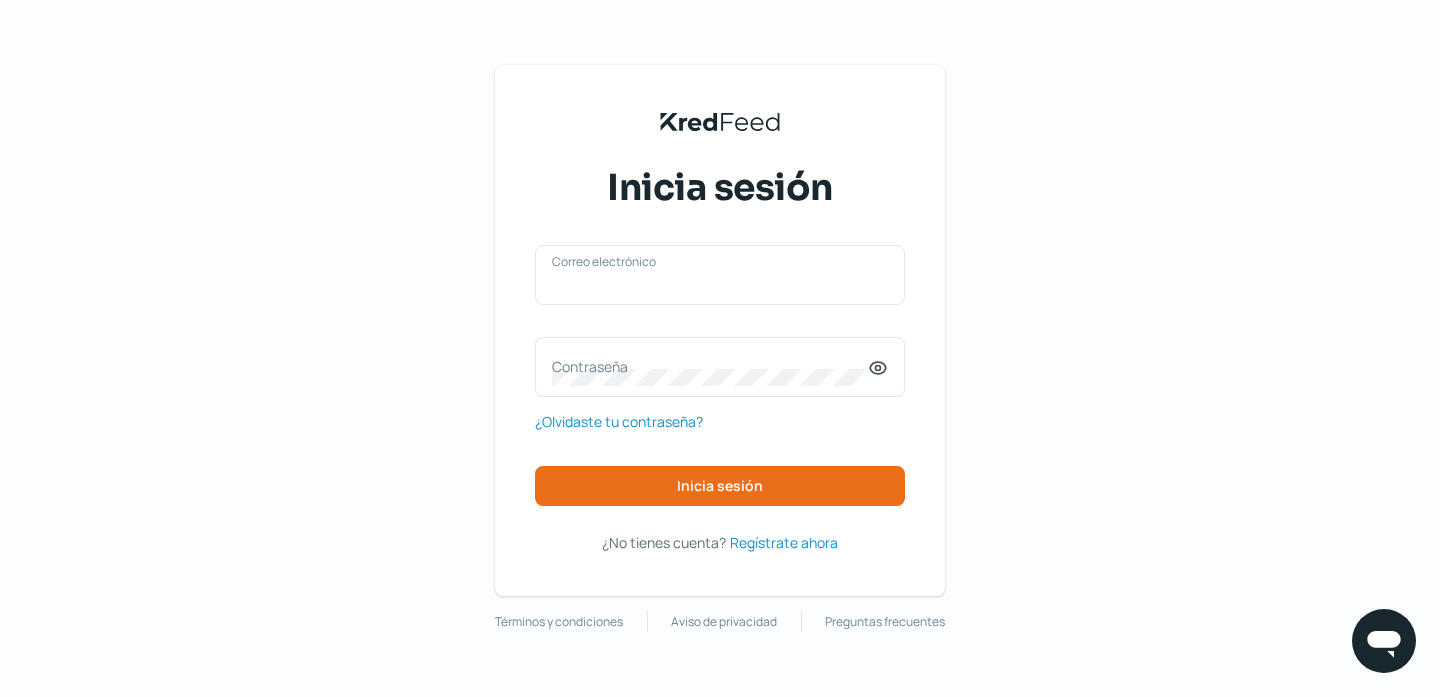 type on "[EMAIL]" 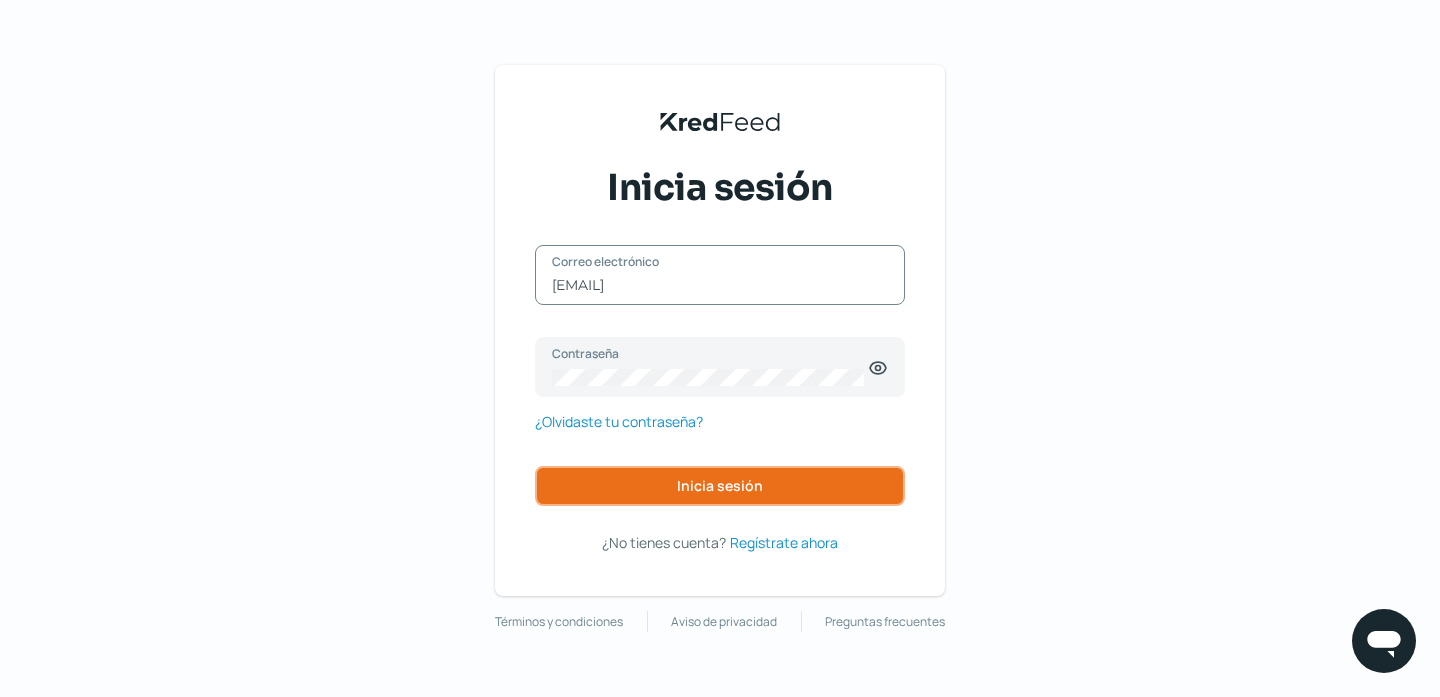 click on "Inicia sesión" at bounding box center (720, 486) 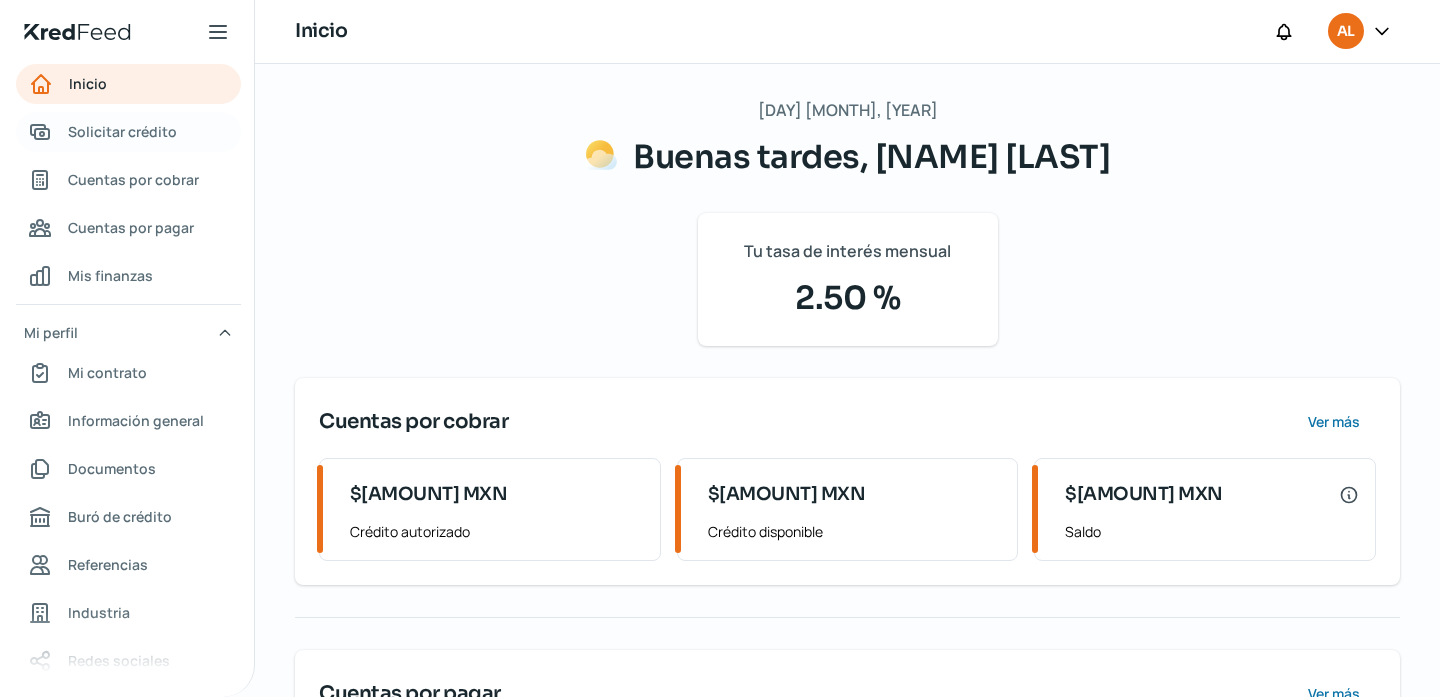 click on "Solicitar crédito" at bounding box center [122, 131] 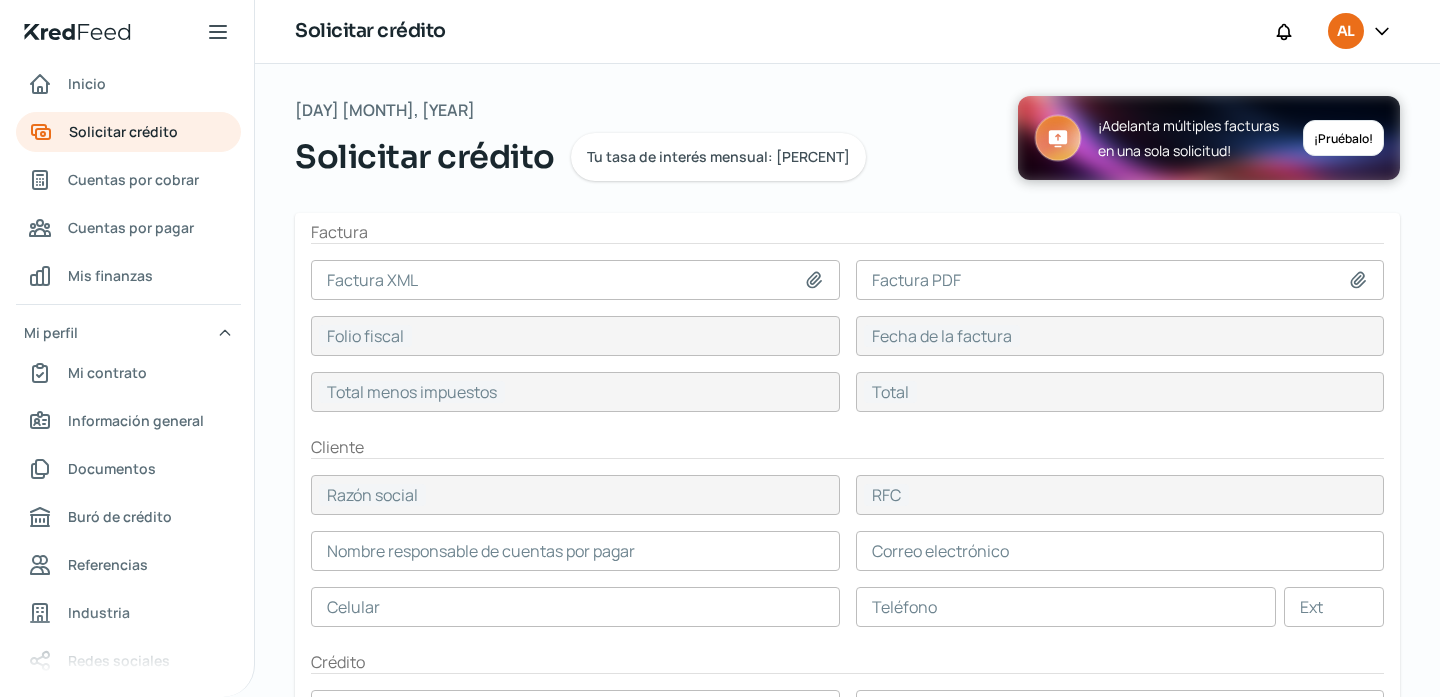 click at bounding box center (575, 280) 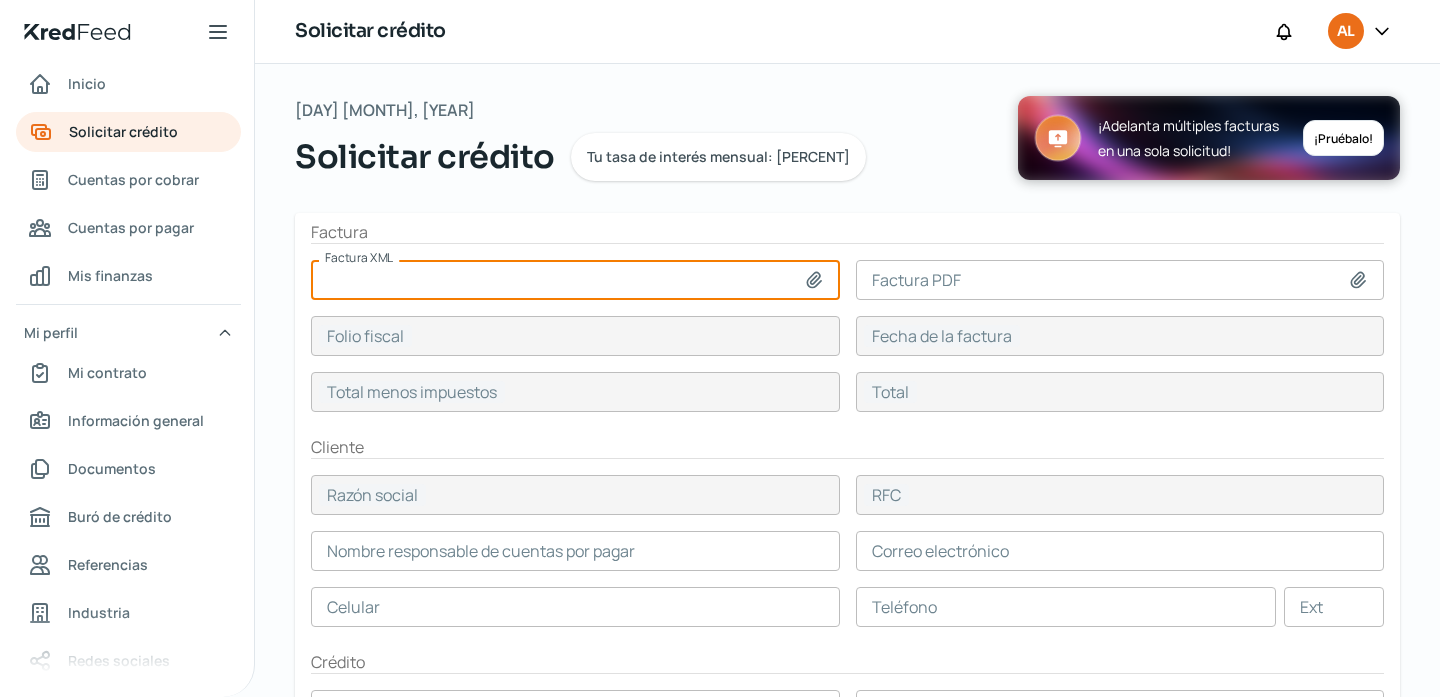 type on "C:\fakepath\[FILENAME].xml" 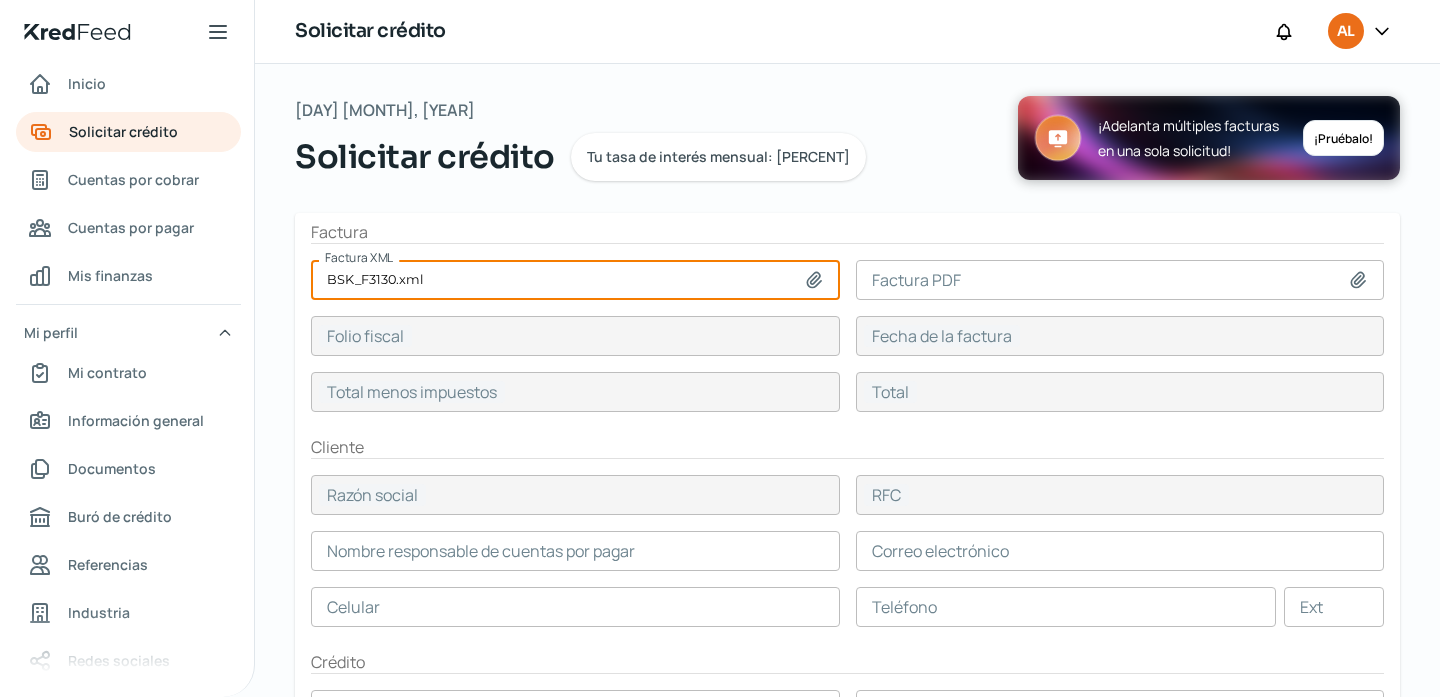 click at bounding box center (1120, 280) 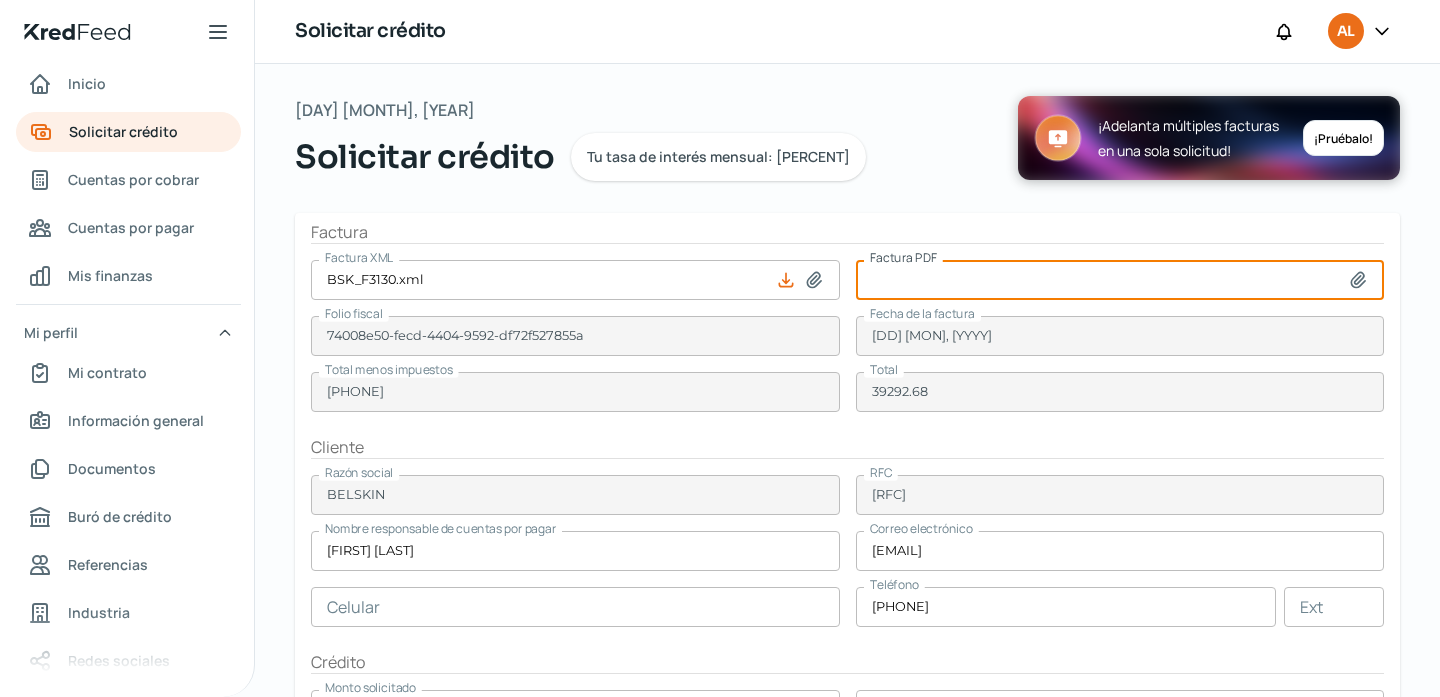type on "C:\fakepath\[FILENAME].pdf" 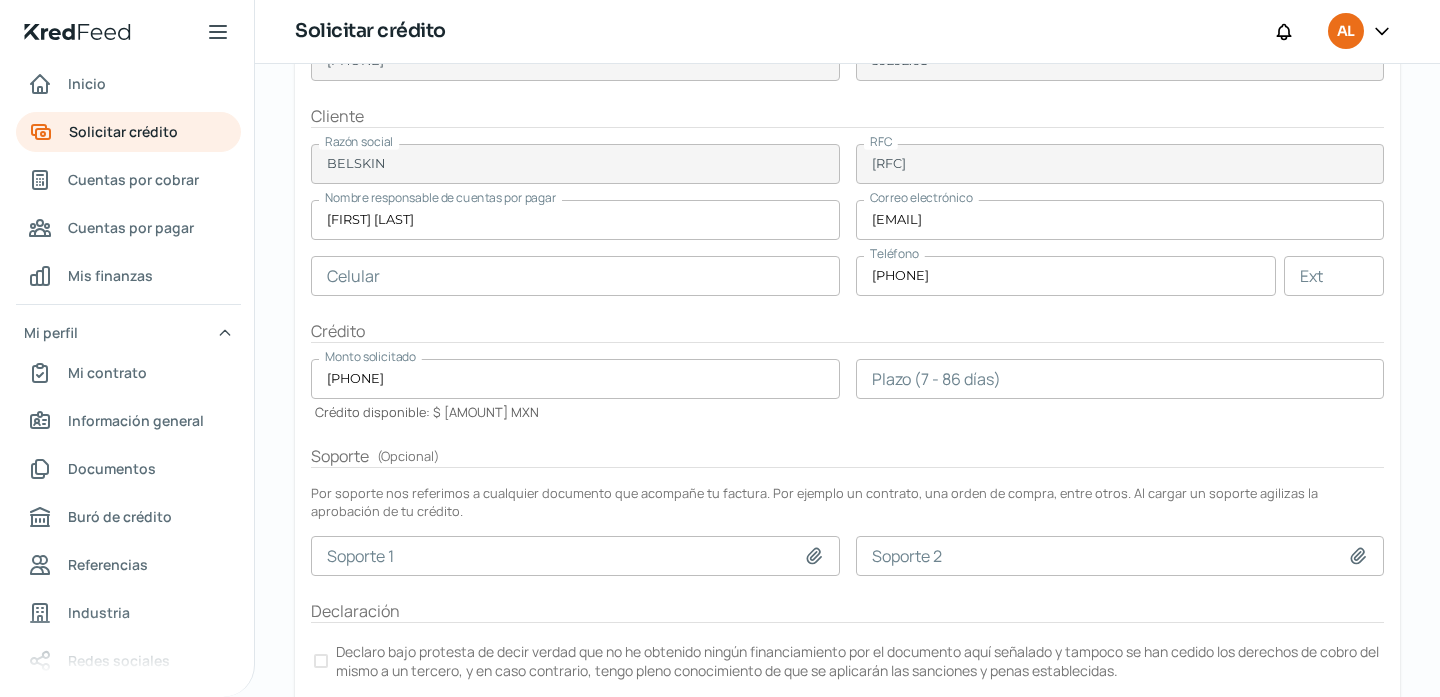 scroll, scrollTop: 373, scrollLeft: 0, axis: vertical 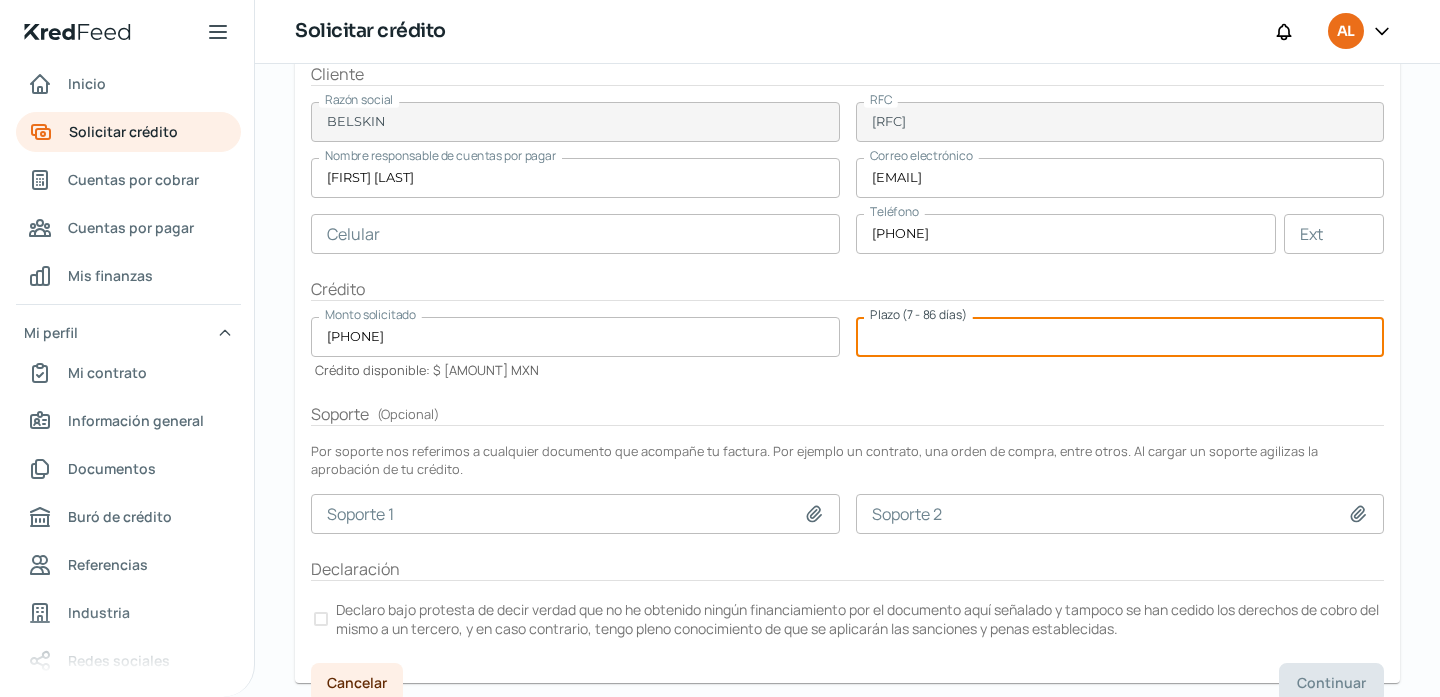 click at bounding box center [1120, 337] 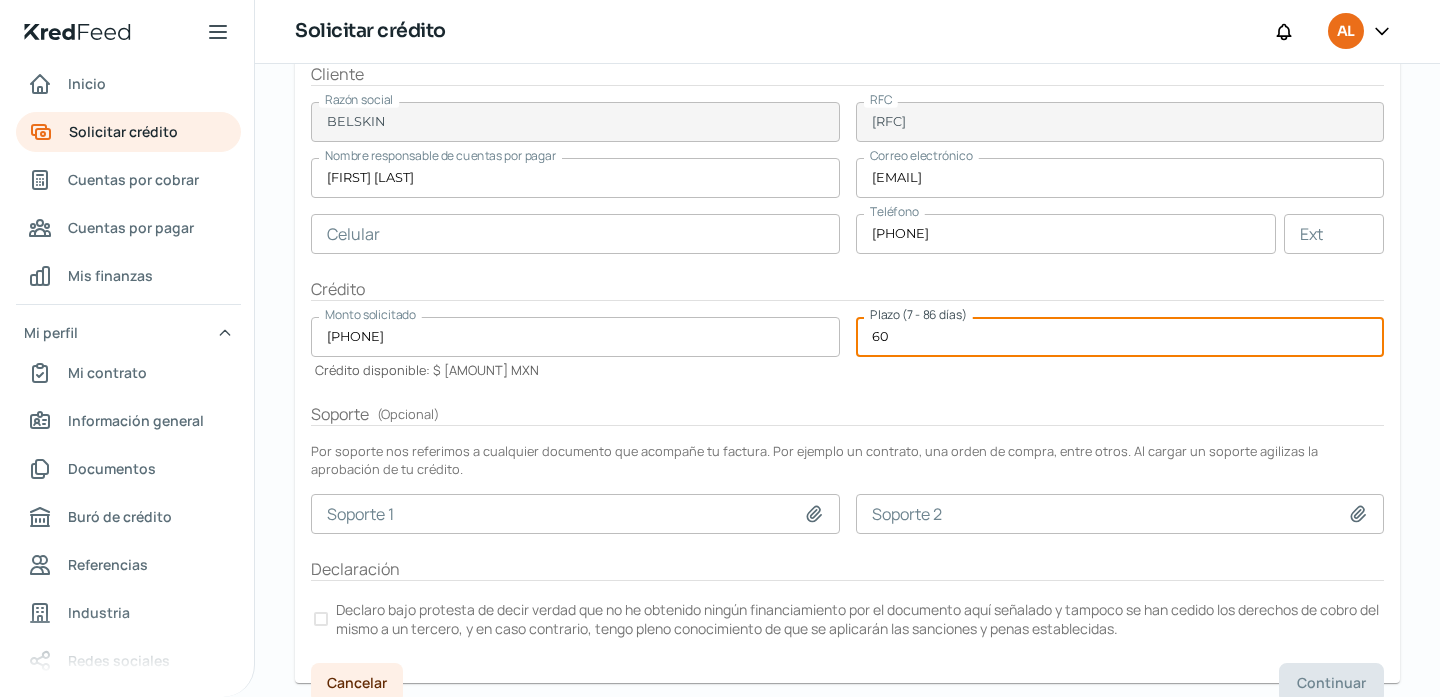 type on "60" 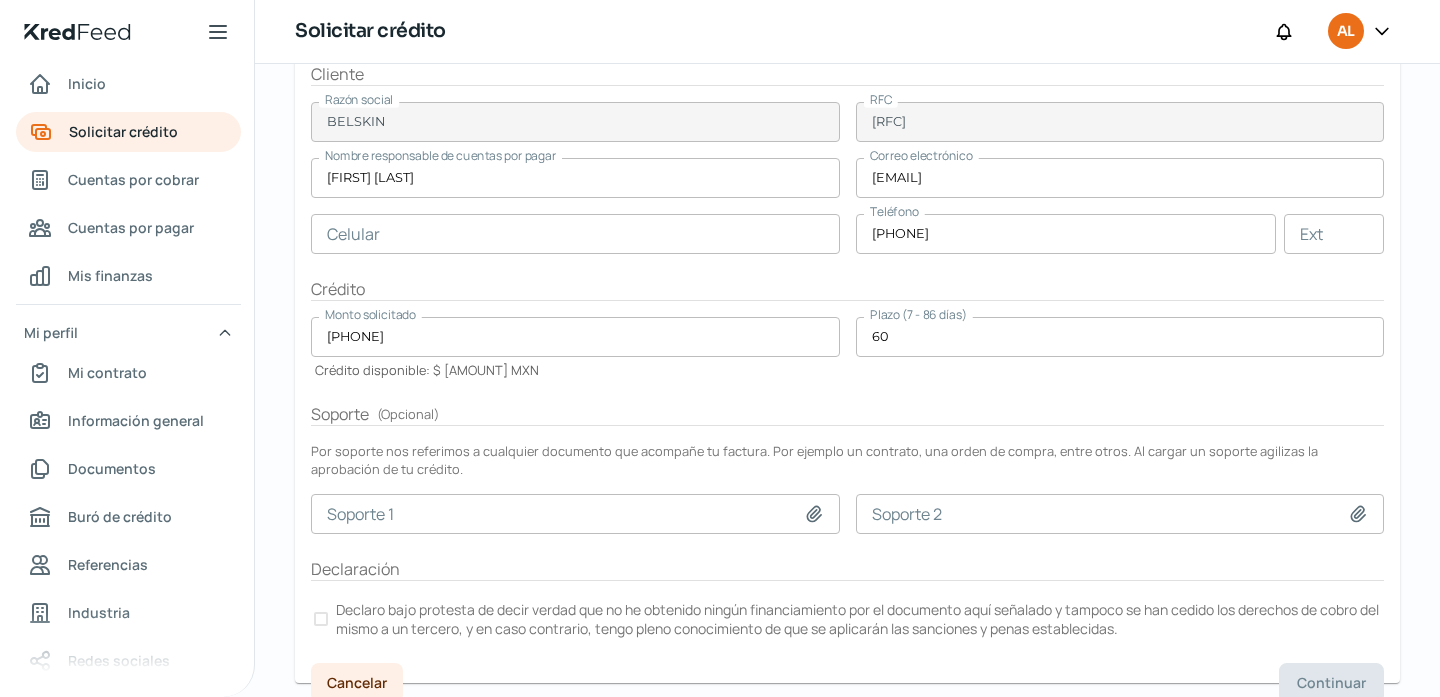 click on "Declaro bajo protesta de decir verdad que no he obtenido ningún financiamiento por el documento aquí señalado y tampoco se han cedido los derechos de cobro del mismo a un tercero, y en caso contrario, tengo pleno conocimiento de que se aplicarán las sanciones y penas establecidas." at bounding box center [858, 619] 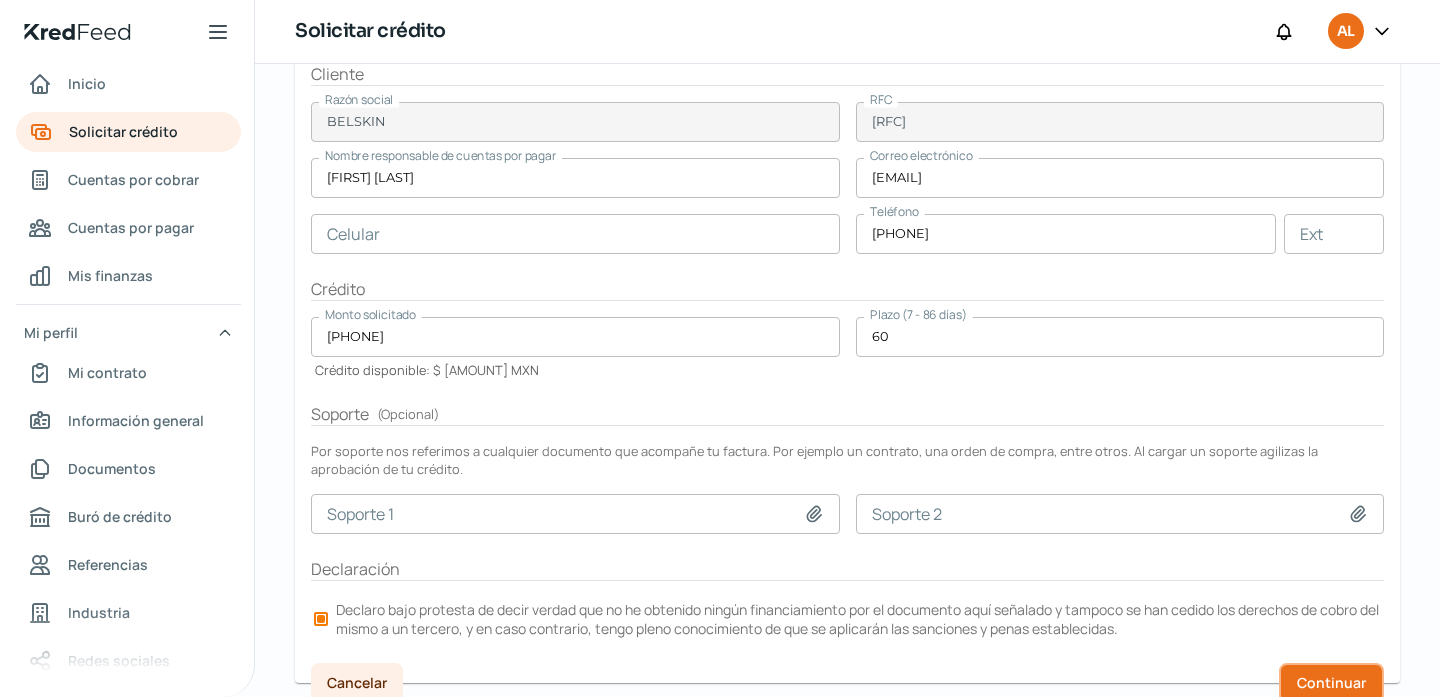 click on "Continuar" at bounding box center (1331, 683) 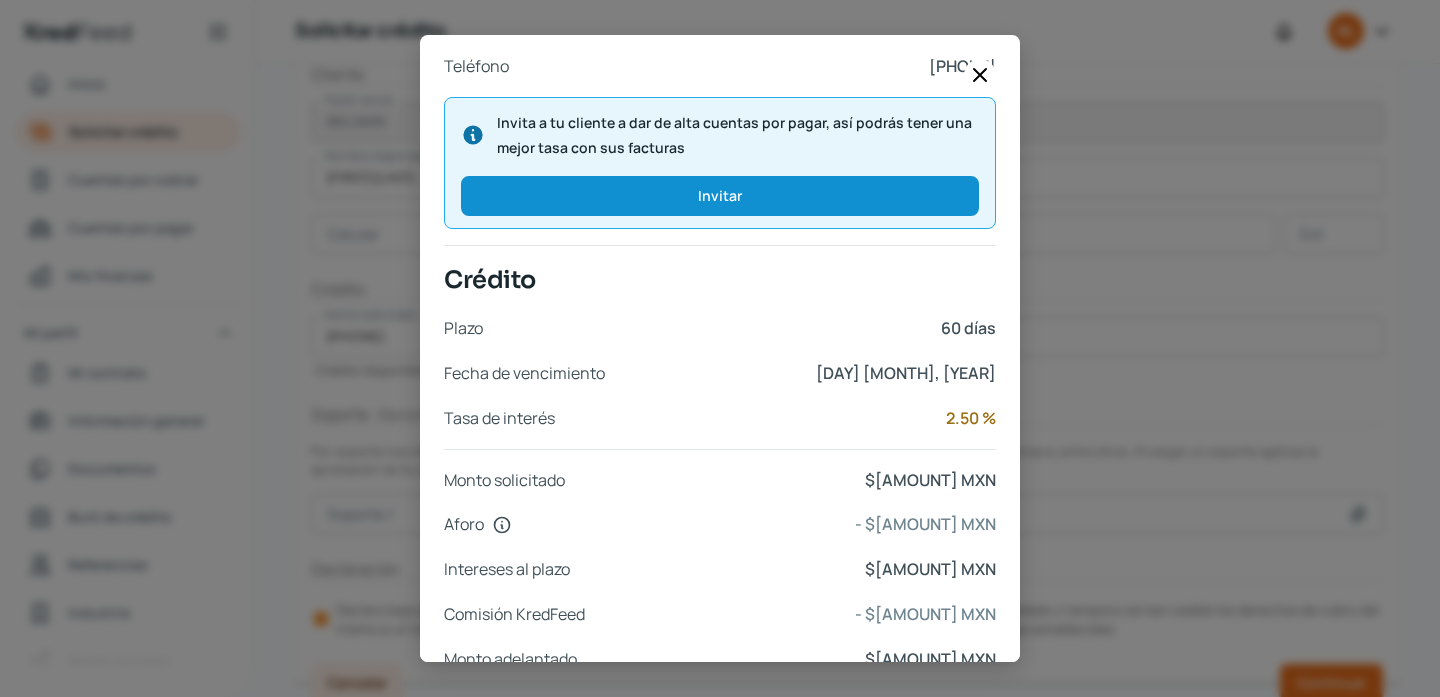 scroll, scrollTop: 795, scrollLeft: 0, axis: vertical 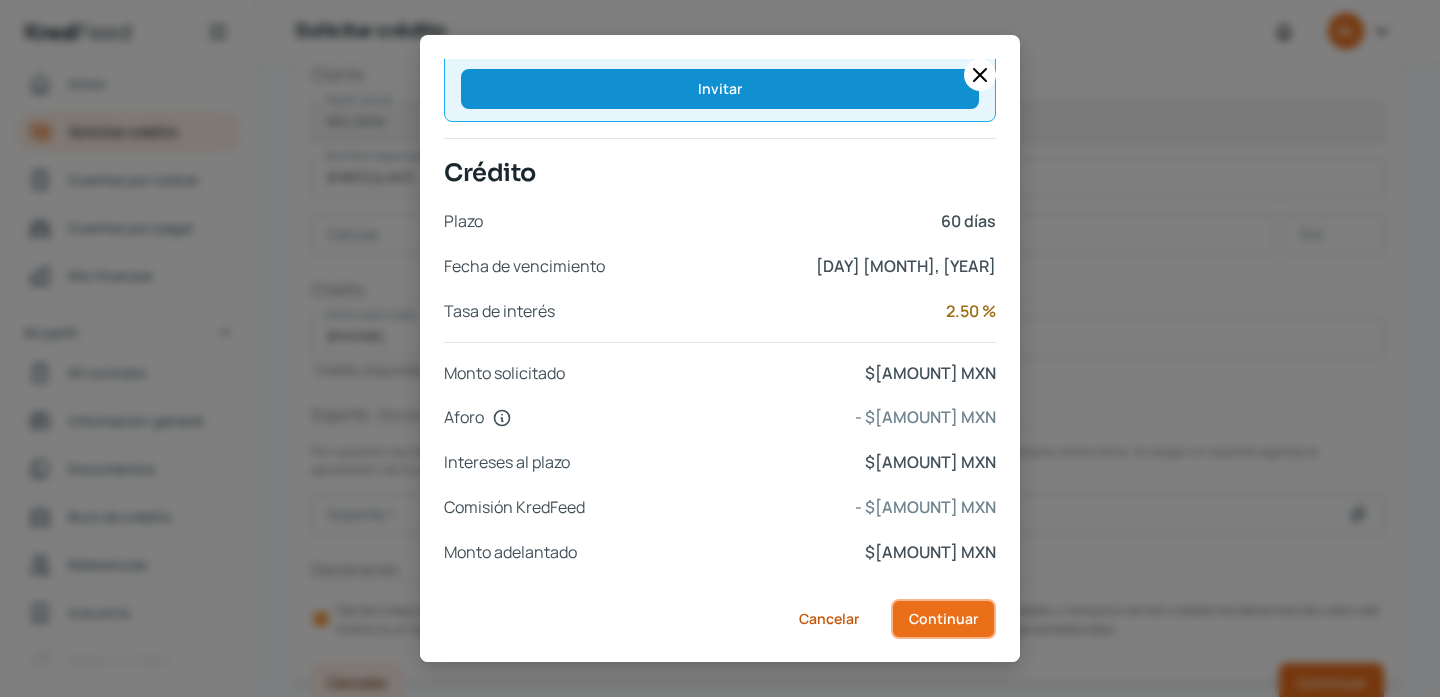 click on "Continuar" at bounding box center (943, 619) 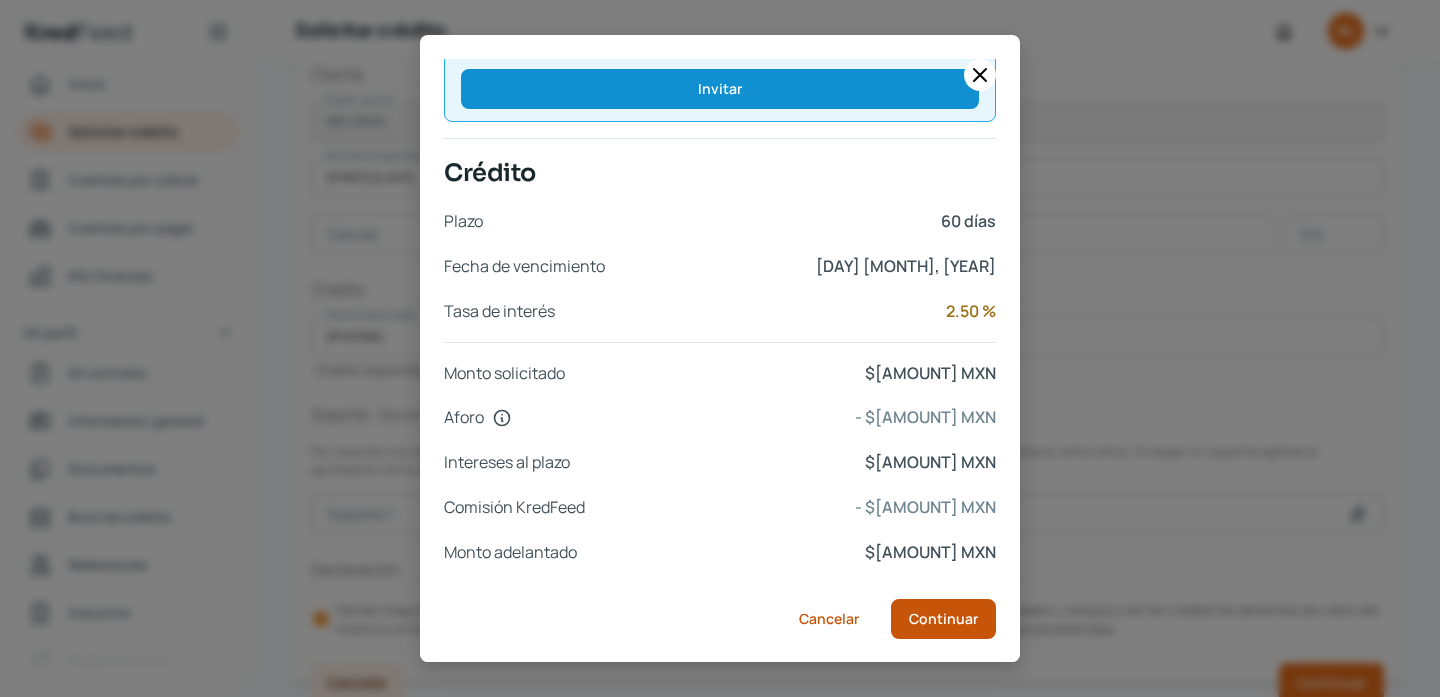 scroll, scrollTop: 0, scrollLeft: 0, axis: both 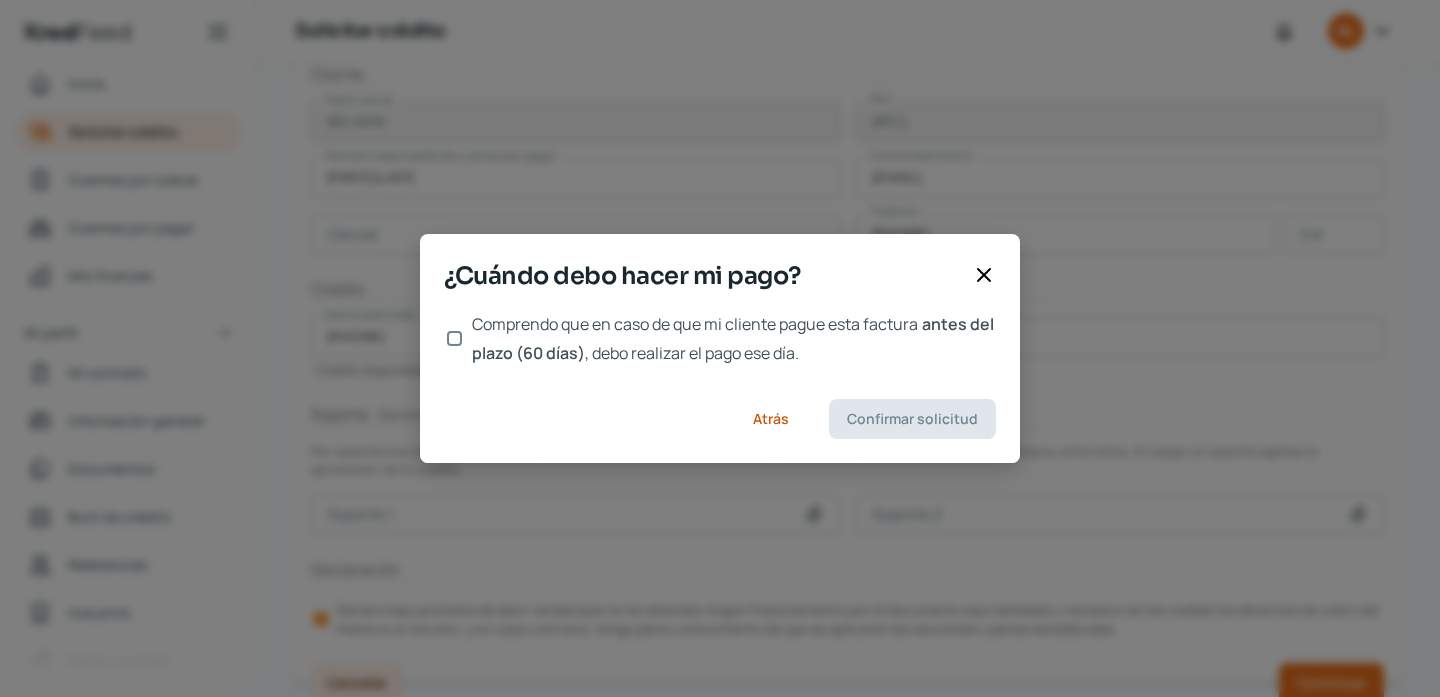click on "Comprendo que en caso de que mi cliente pague esta factura" at bounding box center (695, 324) 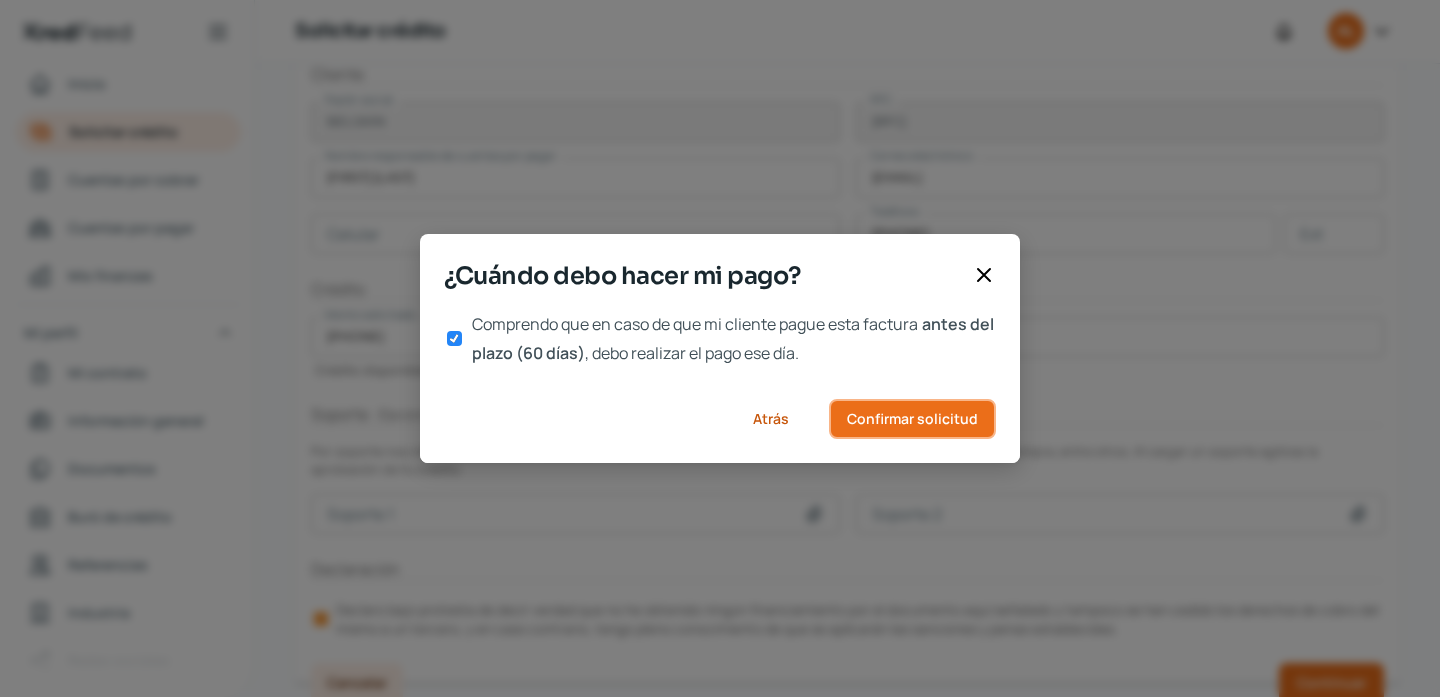 click on "Confirmar solicitud" at bounding box center [912, 419] 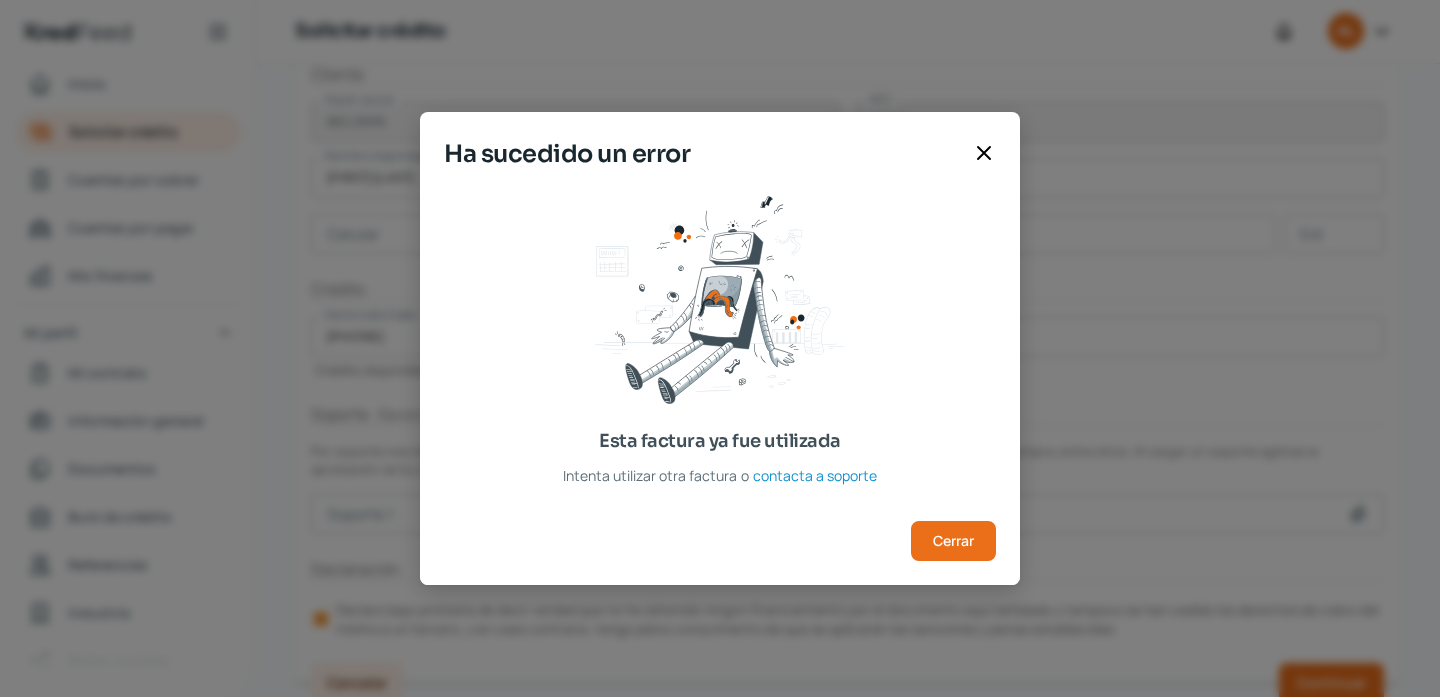 click at bounding box center (984, 153) 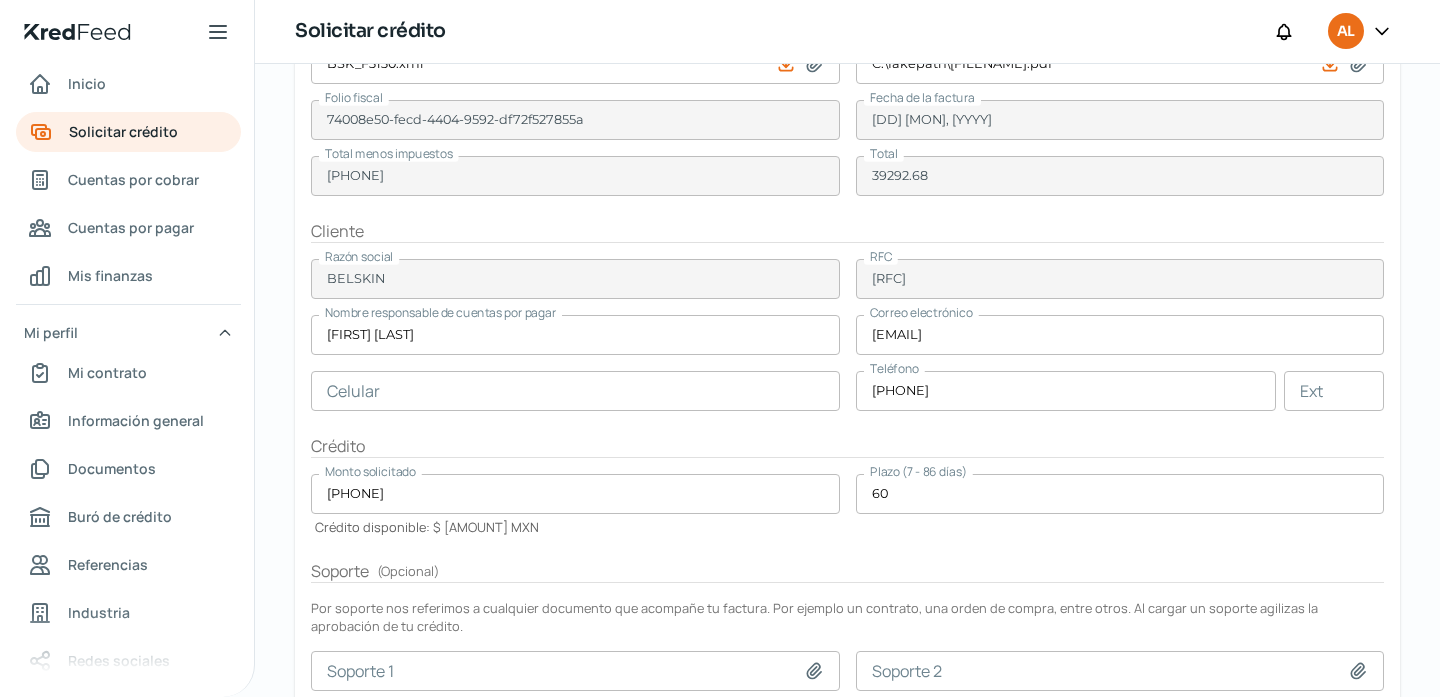 scroll, scrollTop: 144, scrollLeft: 0, axis: vertical 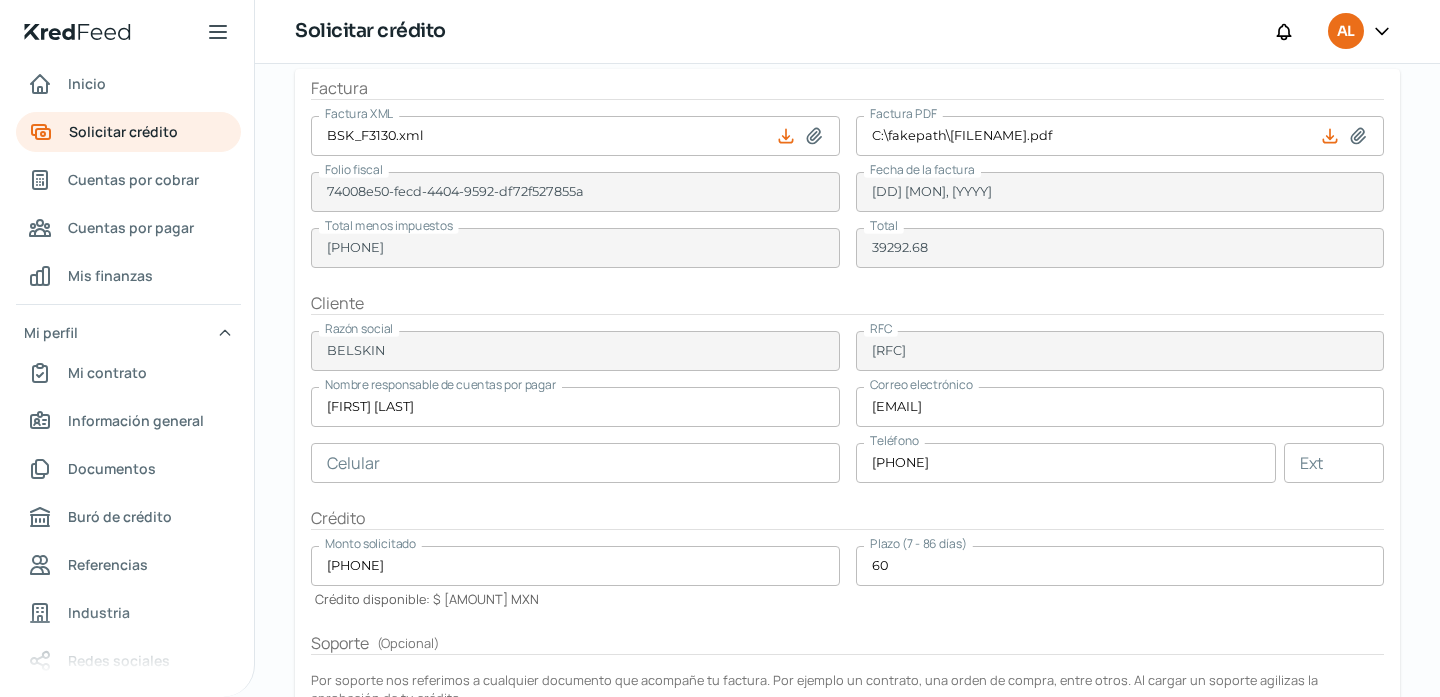 click on "BSK_F3130.xml" at bounding box center [575, 136] 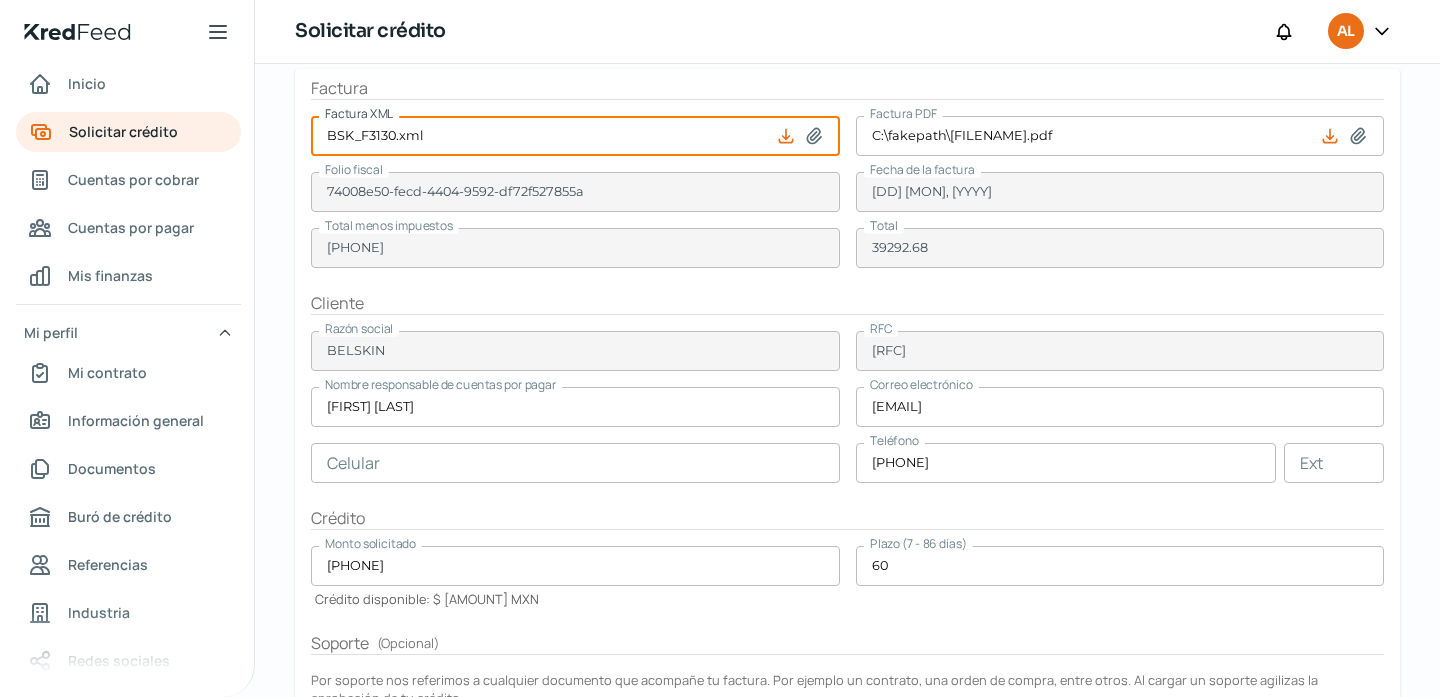 type on "C:\fakepath\[FILENAME].xml" 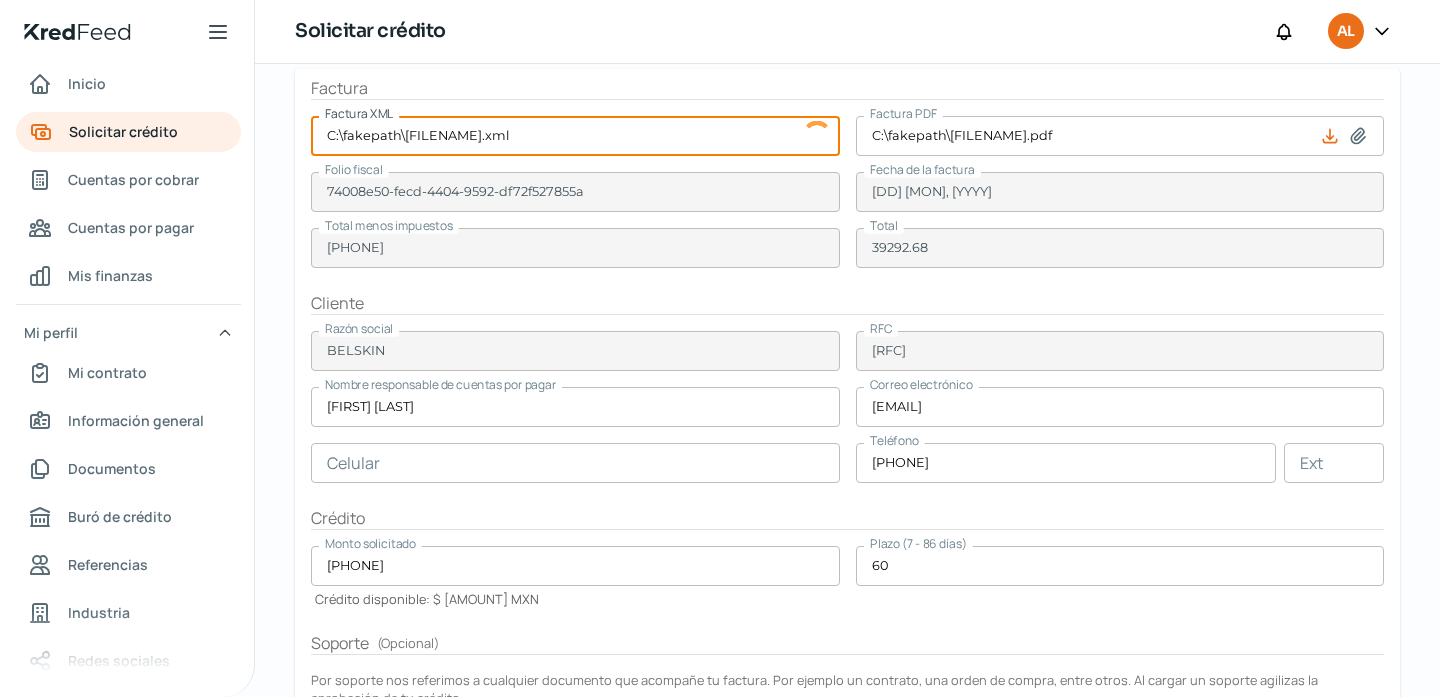 click on "C:\fakepath\[FILENAME].pdf" at bounding box center (1120, 136) 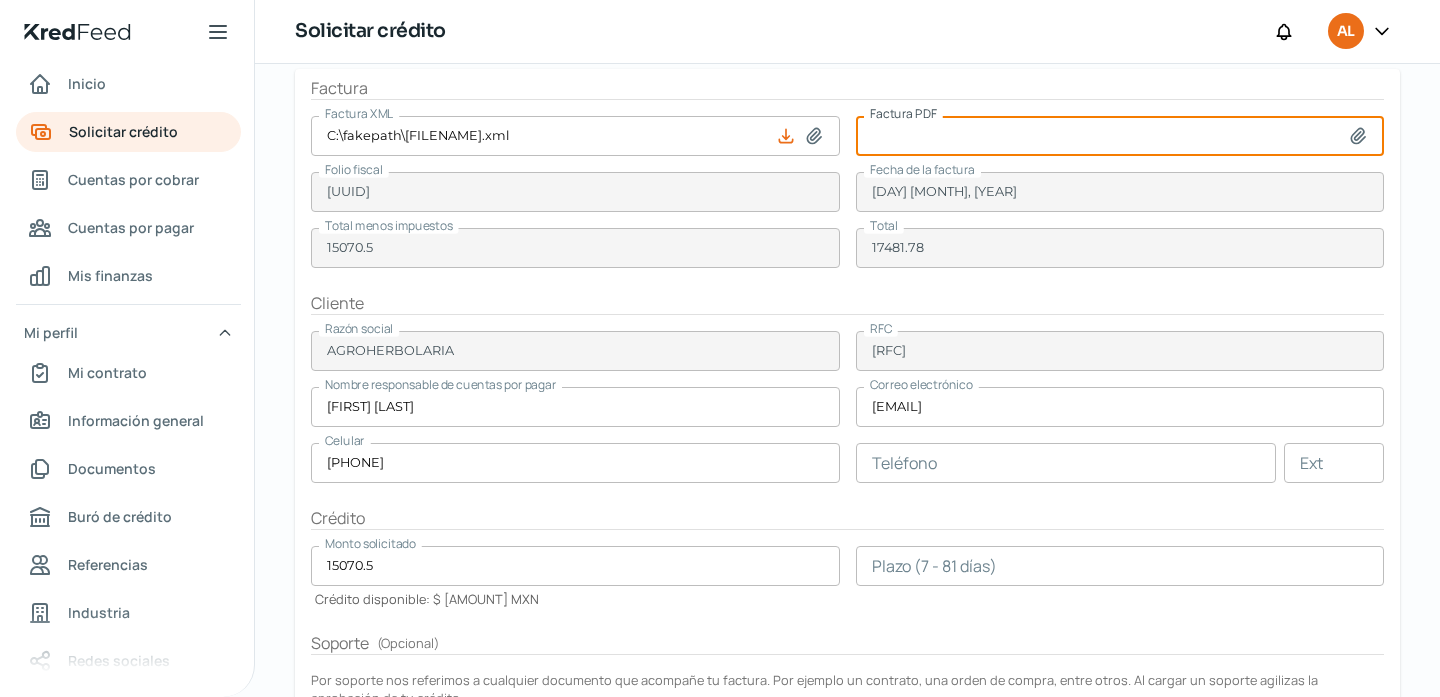 type on "C:\fakepath\[FILENAME].pdf" 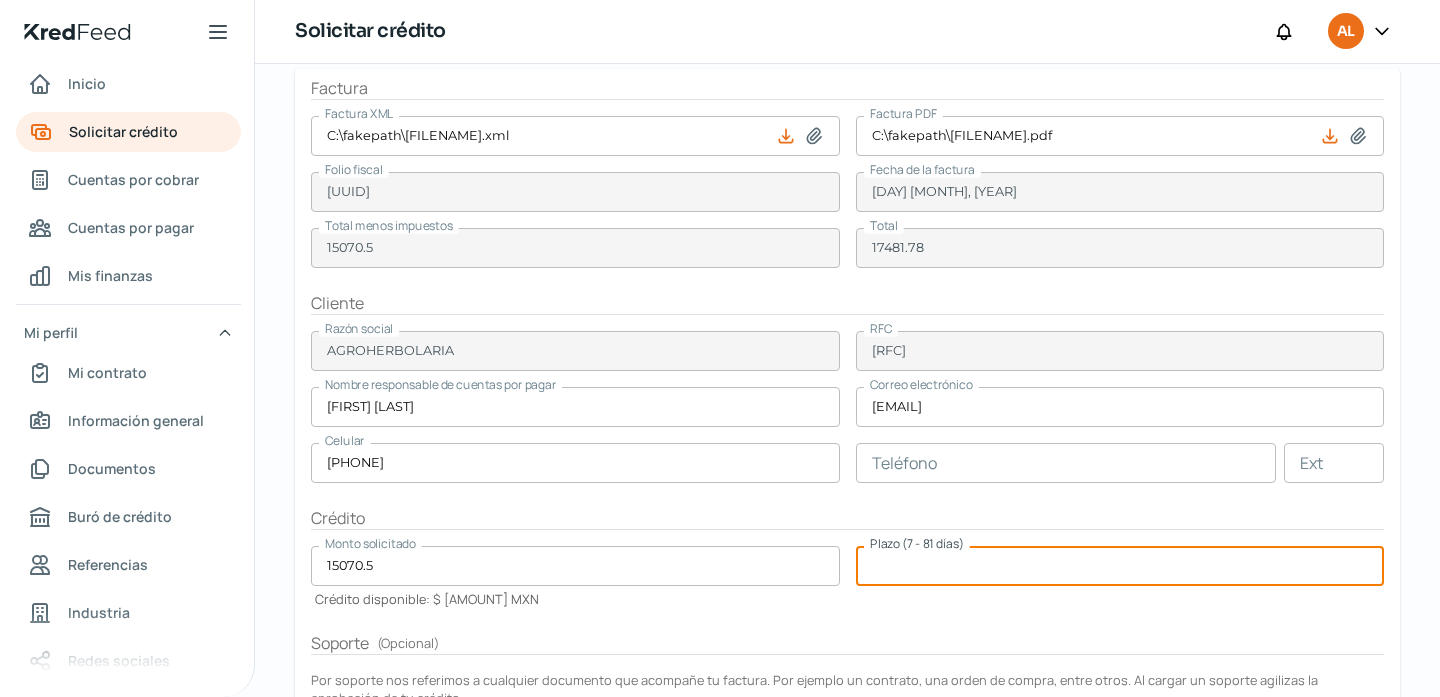 click at bounding box center (1120, 566) 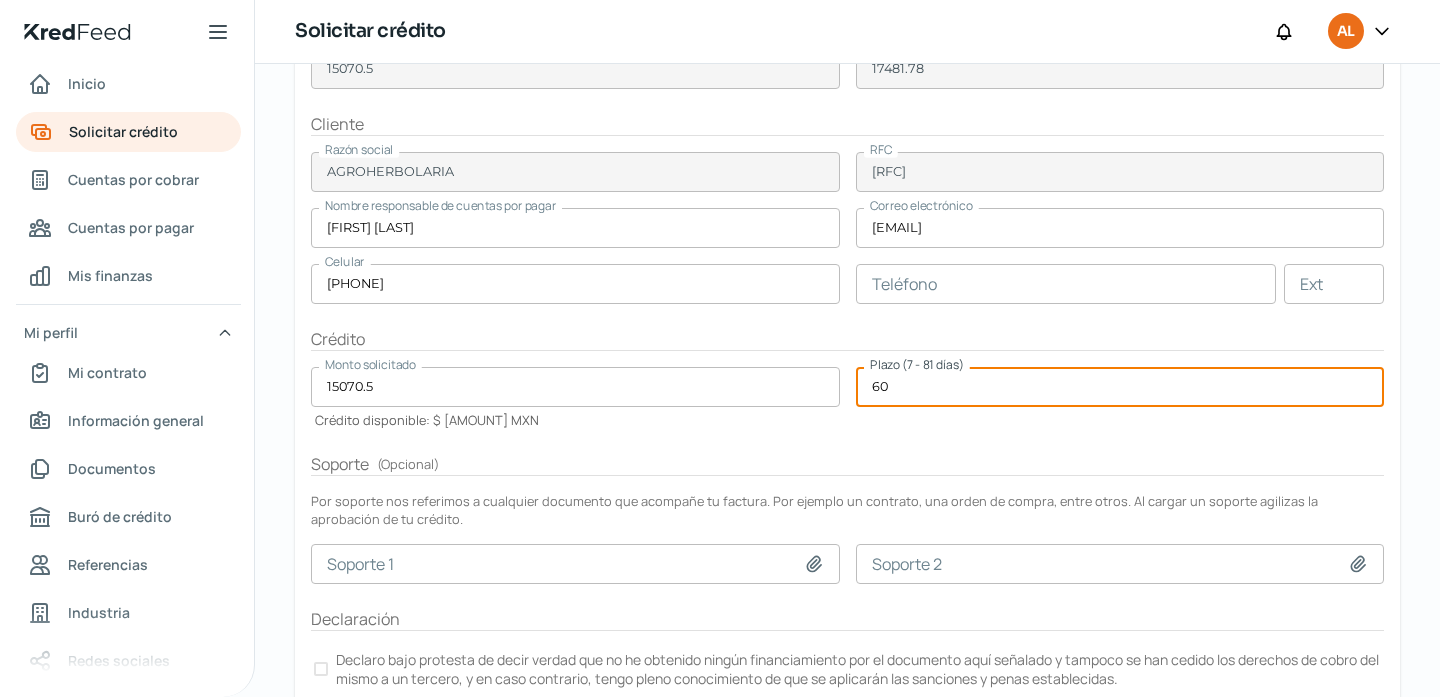 scroll, scrollTop: 437, scrollLeft: 0, axis: vertical 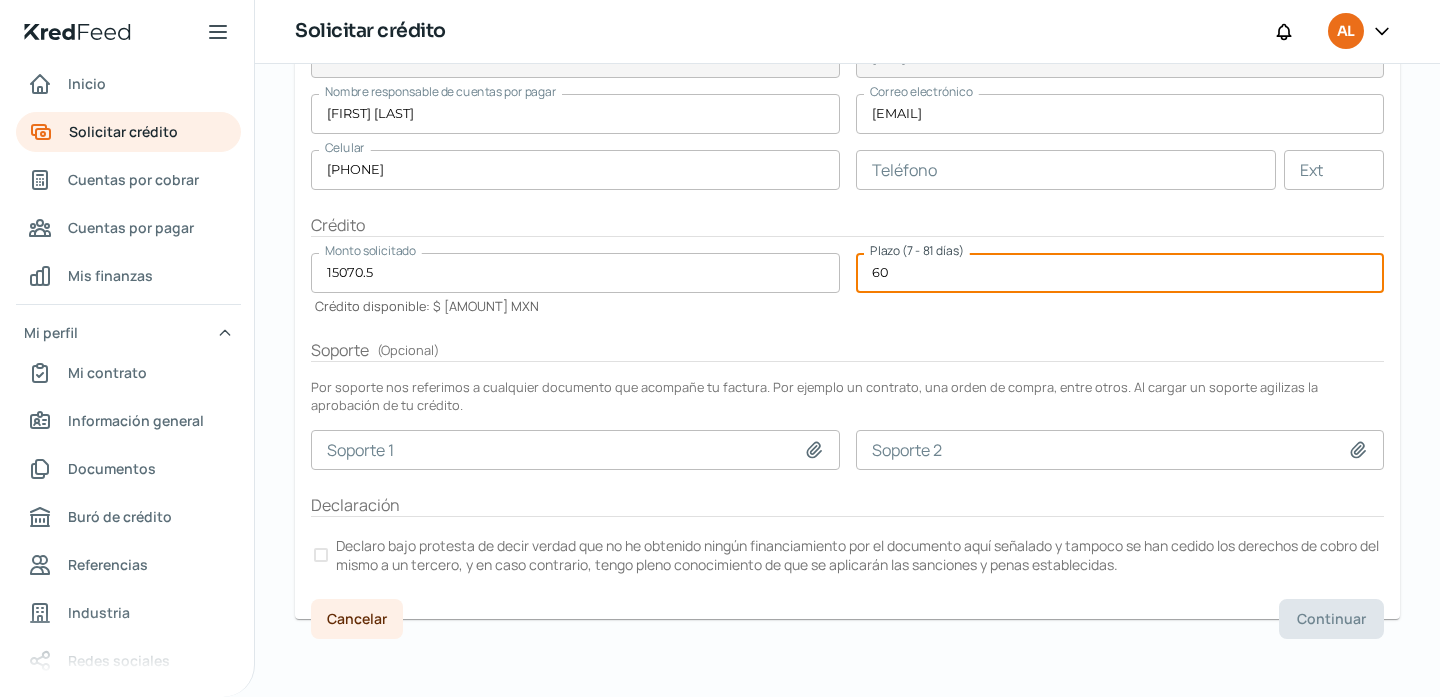 type on "60" 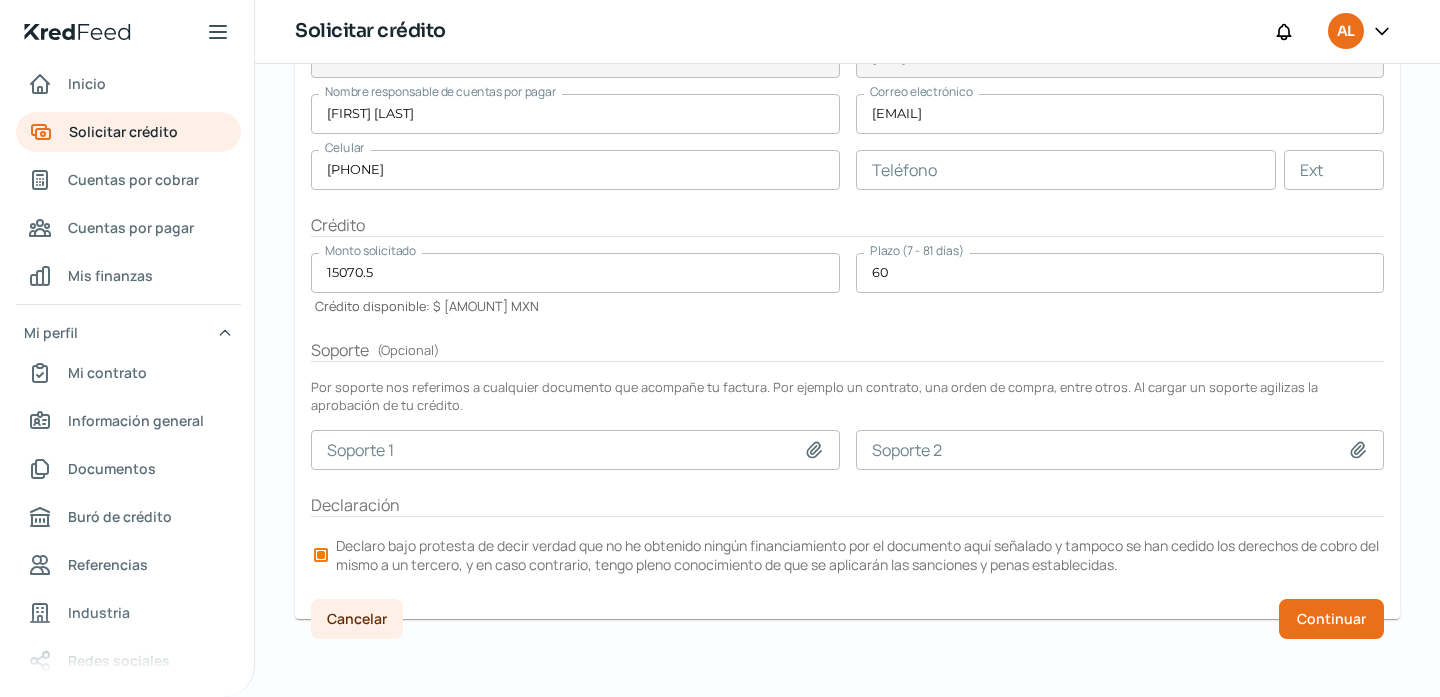 click on "Factura Factura XML PSI_F3097.xml Factura PDF PSI_F3097.pdf Folio fiscal 1a917e29-85cd-4cf1-8c93-7cfbcbffff0e Fecha de la factura [DAY] [MONTH], [YEAR] Total menos impuestos [AMOUNT] Total [AMOUNT] Cliente Razón social AGROHERBOLARIA RFC AGR0512071T3 Nombre responsable de cuentas por pagar Guadalupe Romo Correo electrónico gerencia@distesa.com.mx Celular [PHONE] Teléfono Ext Crédito Monto solicitado [AMOUNT] Crédito disponible: $ [AMOUNT] MXN Plazo (7 - 81 días) 60 Soporte   (  Opcional  ) Por soporte nos referimos a cualquier documento que acompañe tu factura. Por ejemplo un contrato, una orden de compra, entre otros. Al cargar un soporte agilizas la aprobación de tu crédito. Soporte 1 Soporte 2 Declaración Declaro bajo protesta de decir verdad que no he obtenido ningún financiamiento por el documento aquí señalado y tampoco se han cedido los derechos de cobro del mismo a un tercero, y en caso contrario, tengo pleno conocimiento de que se aplicarán las sanciones y penas establecidas. Cancelar" at bounding box center (847, 221) 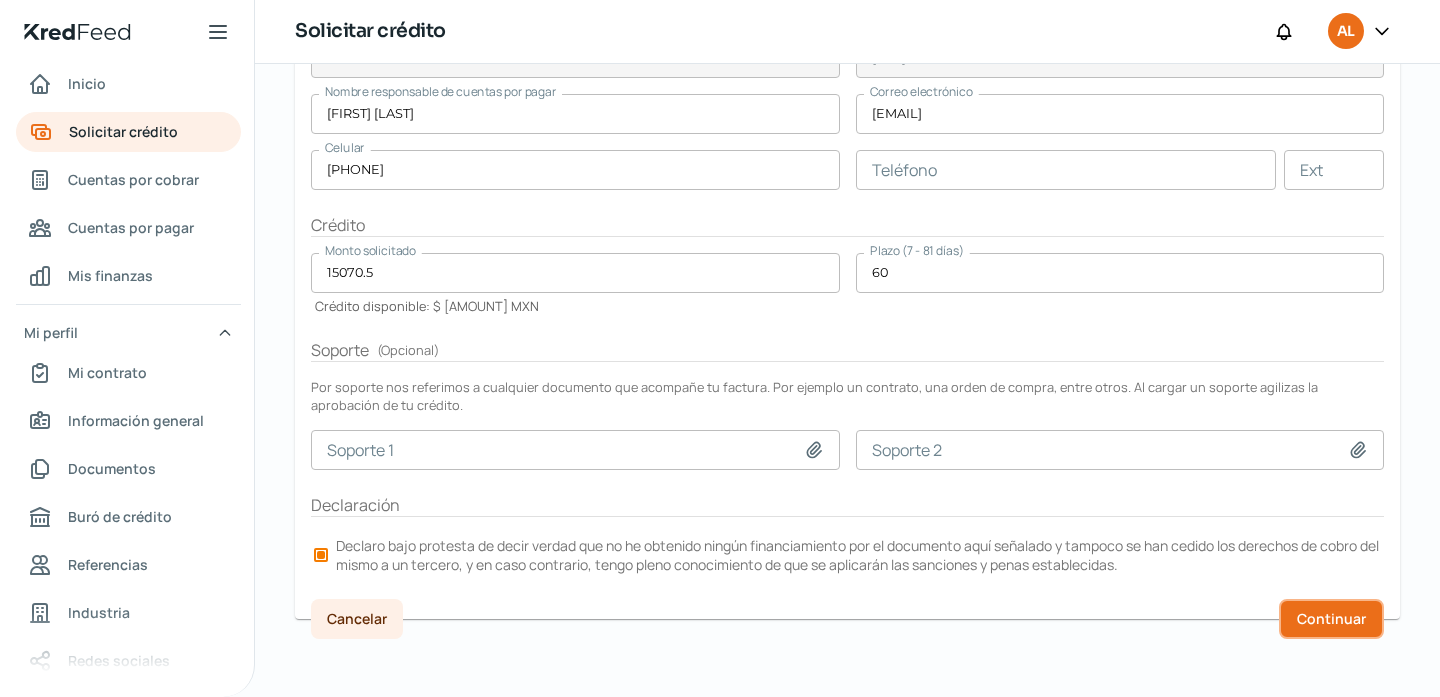 click on "Continuar" at bounding box center (1331, 619) 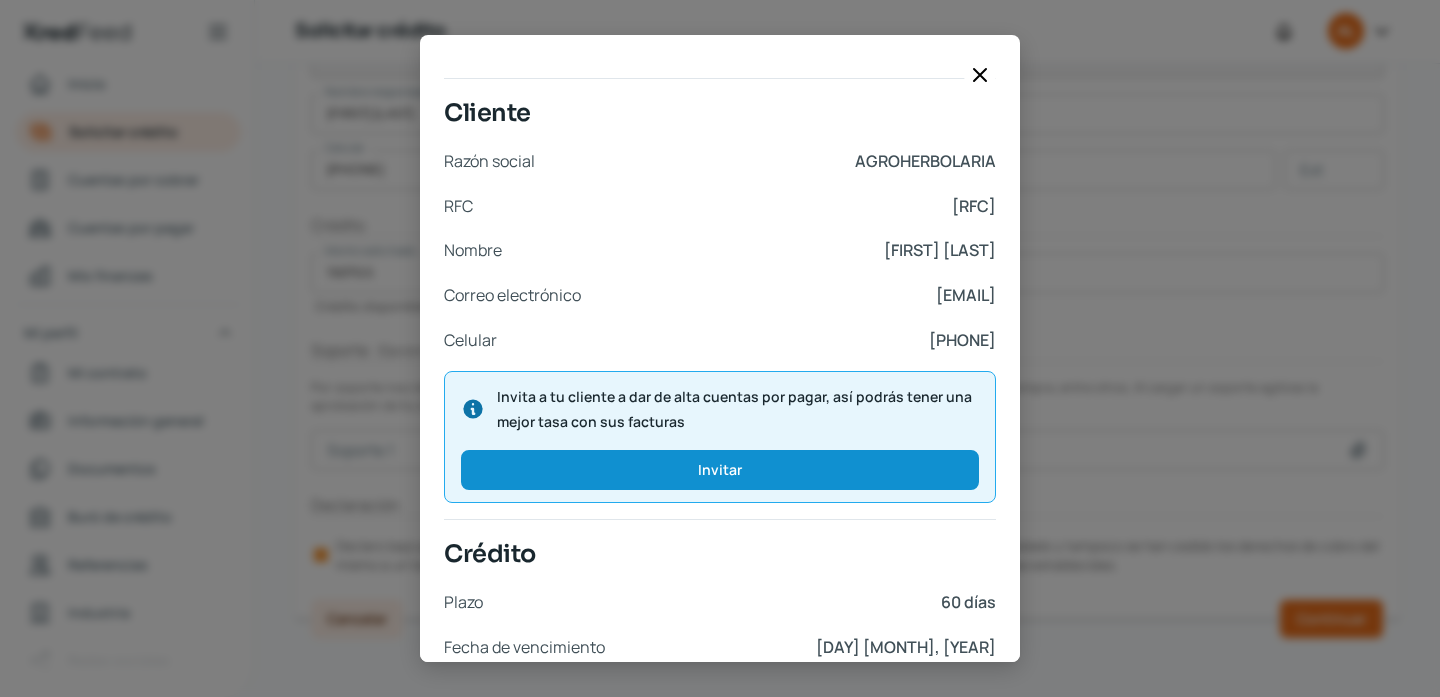 scroll, scrollTop: 795, scrollLeft: 0, axis: vertical 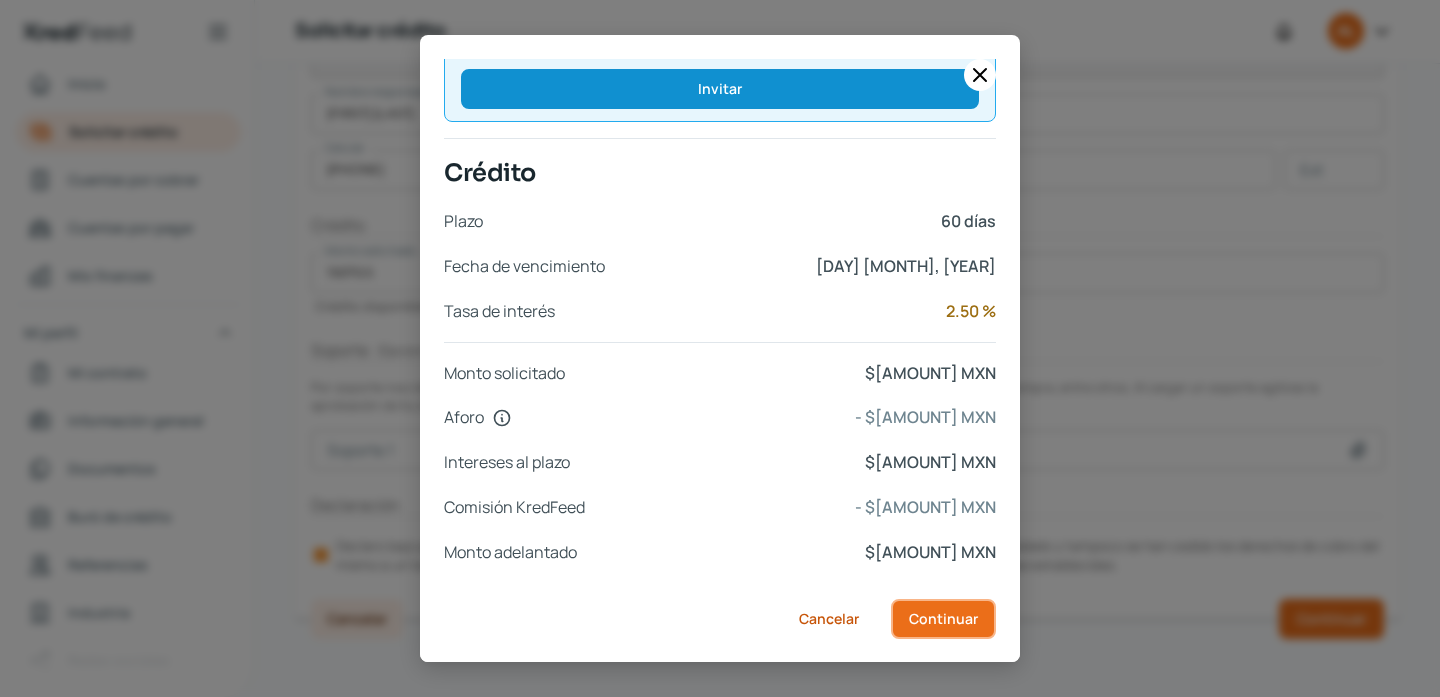 click on "Continuar" at bounding box center [943, 619] 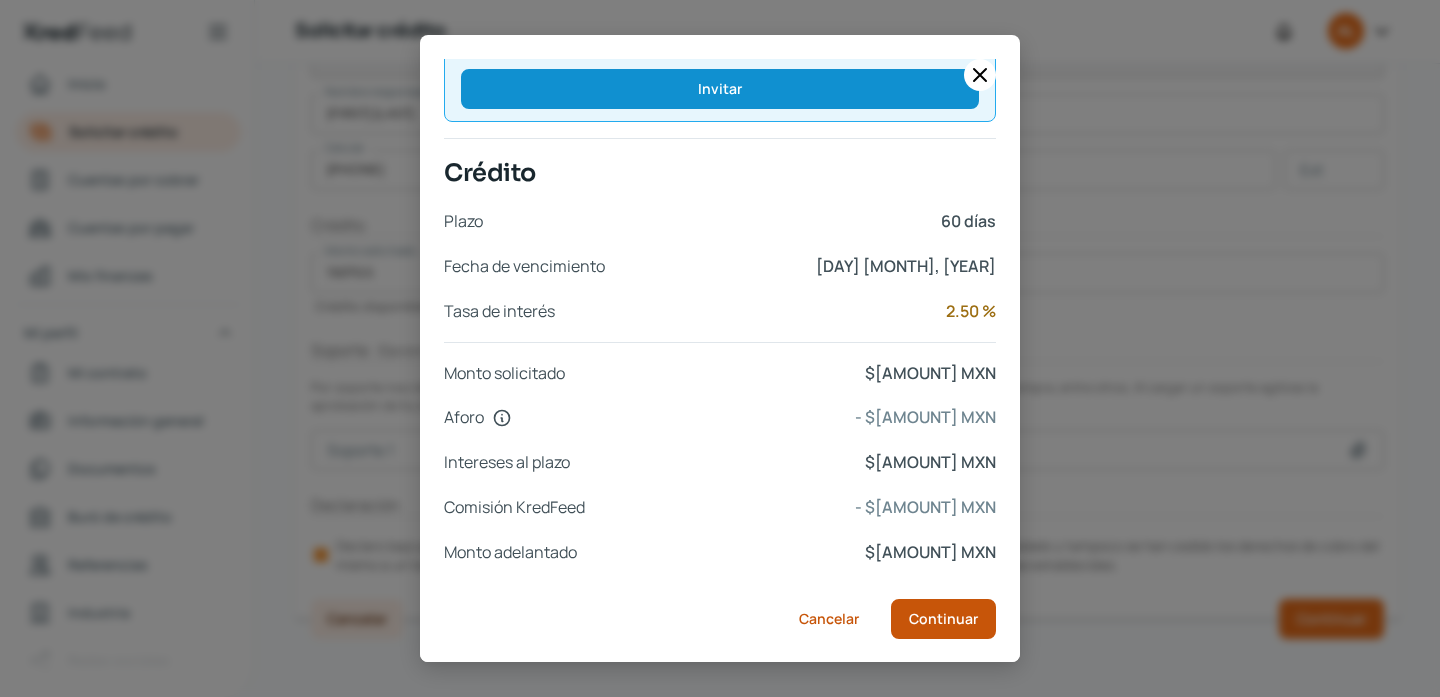 scroll, scrollTop: 0, scrollLeft: 0, axis: both 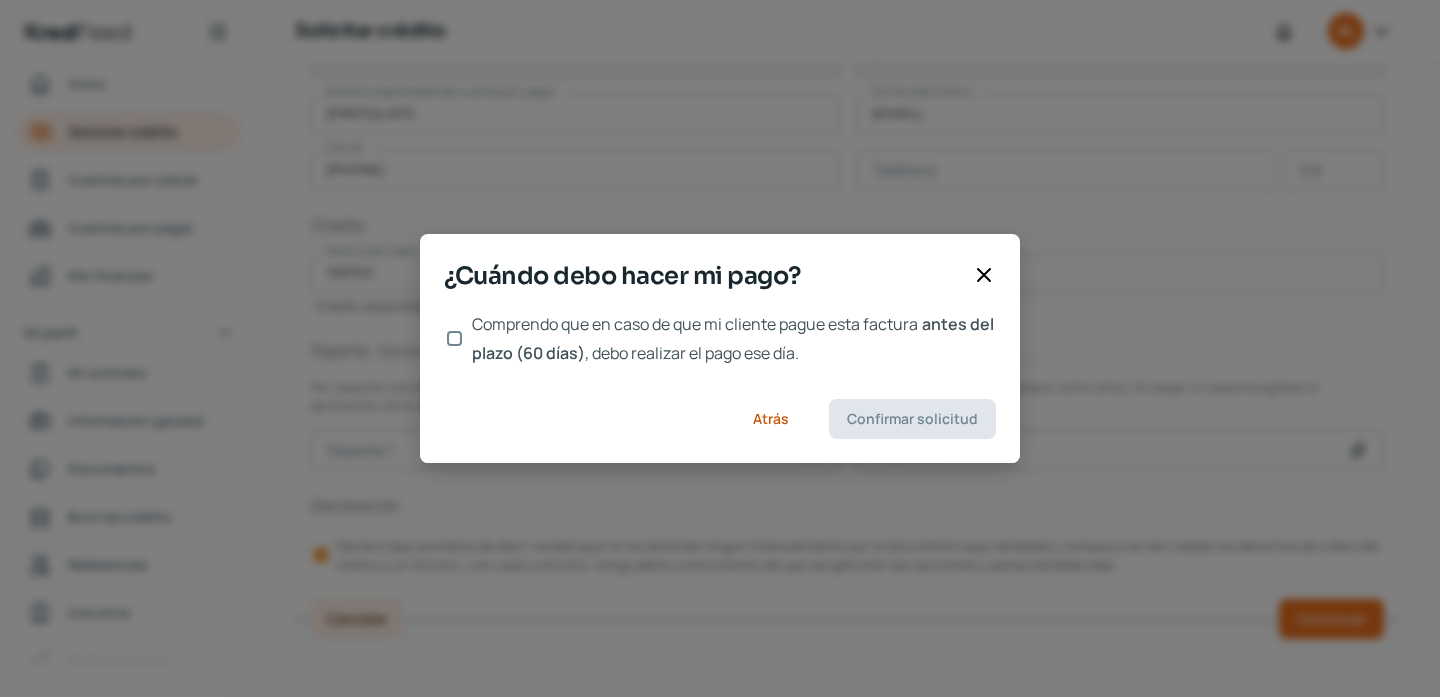 click on "Comprendo que en caso de que mi cliente pague esta factura antes del plazo (60 días) , debo realizar el pago ese día." at bounding box center [730, 339] 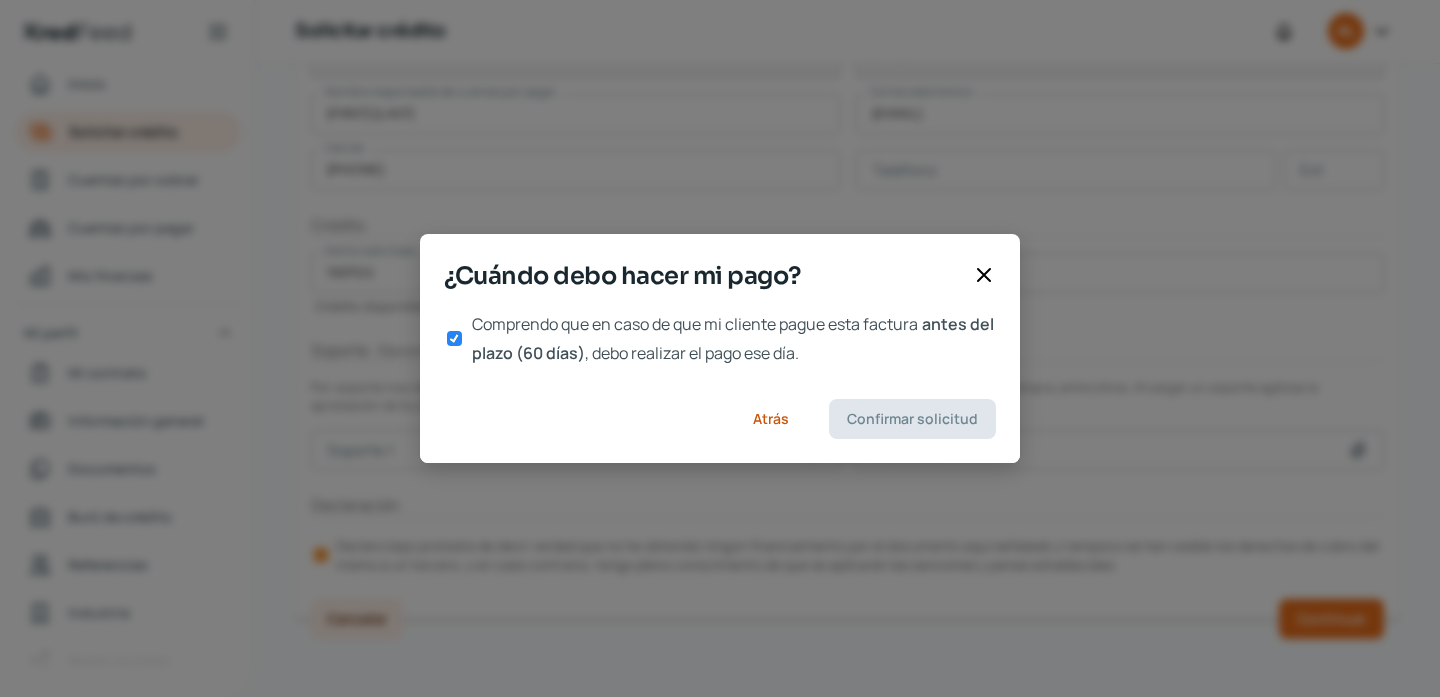 checkbox on "true" 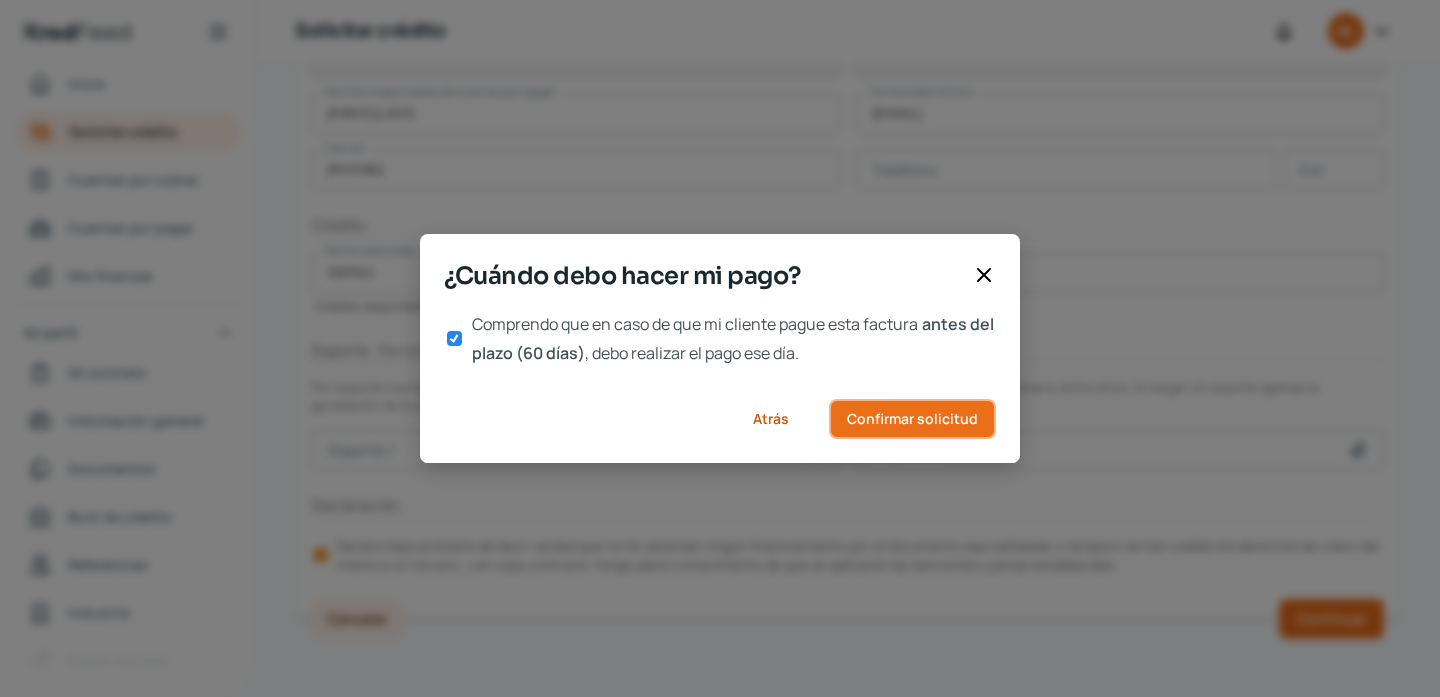 click on "Confirmar solicitud" at bounding box center (912, 419) 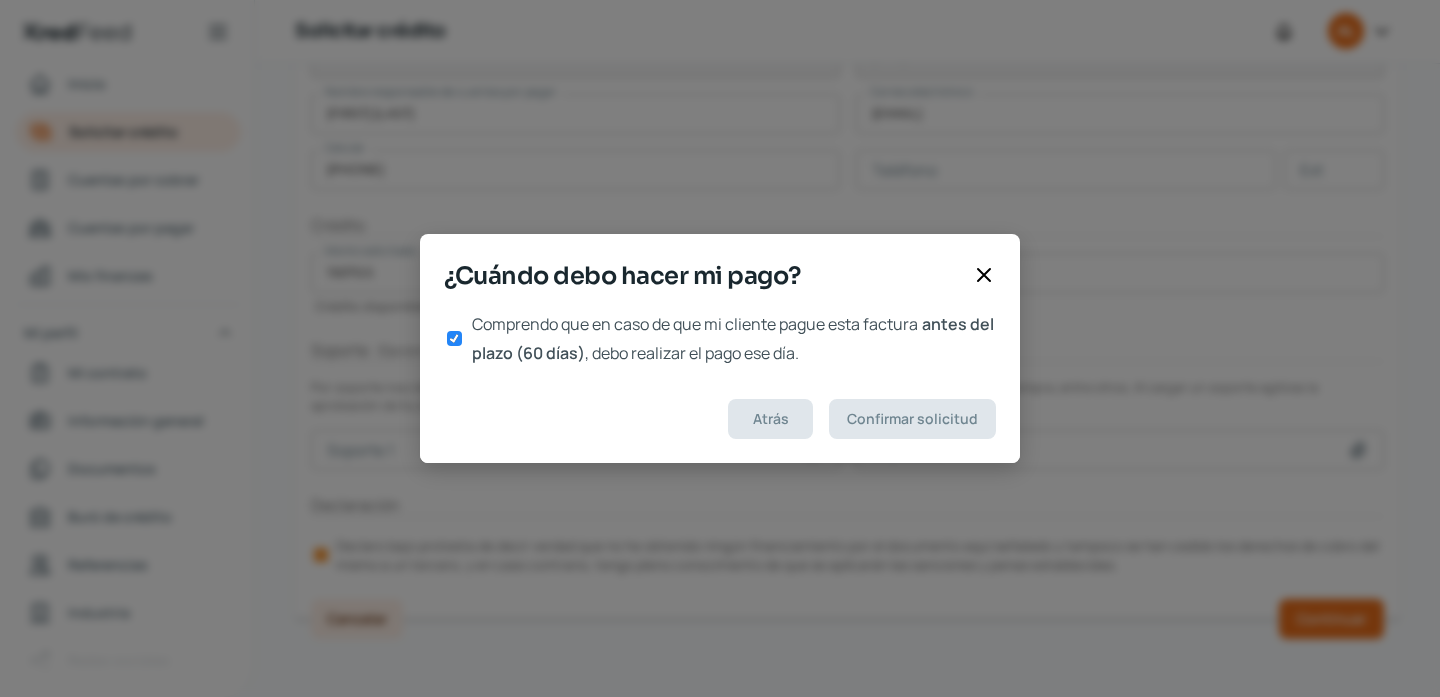 scroll, scrollTop: 0, scrollLeft: 0, axis: both 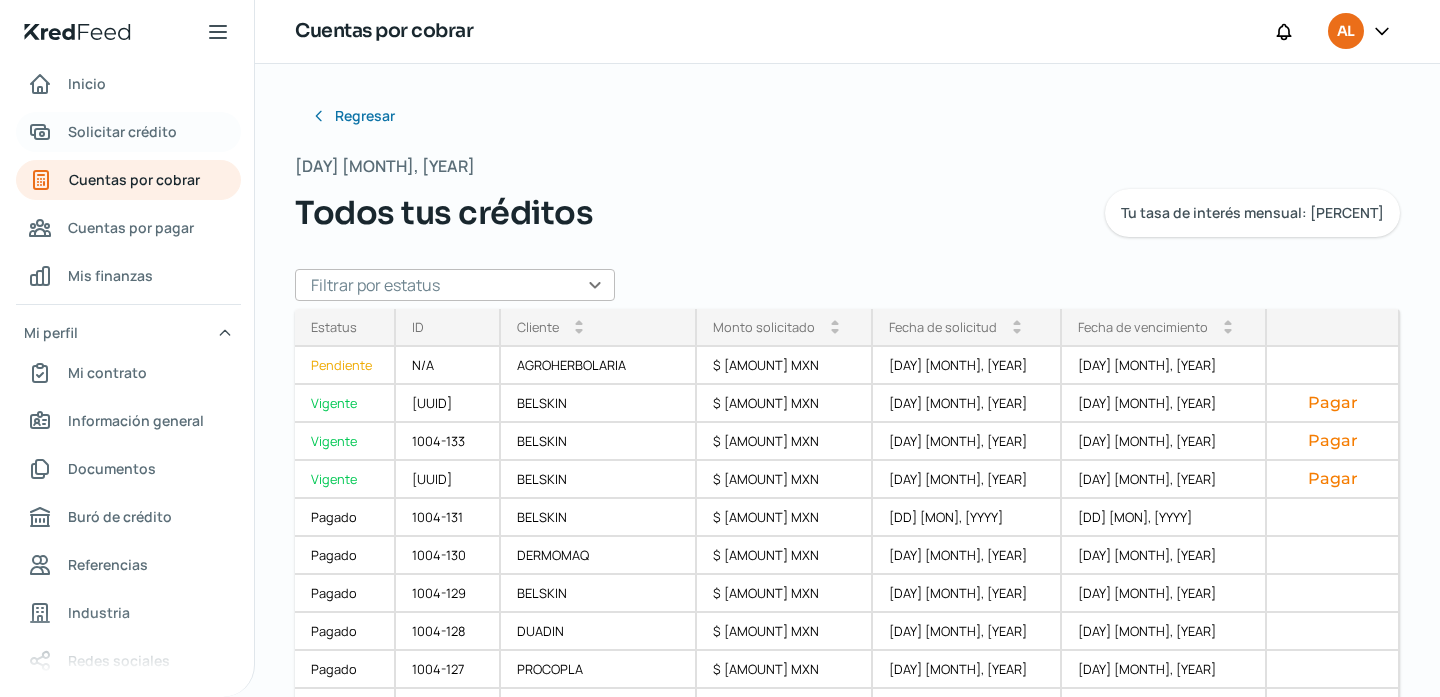 click on "Solicitar crédito" at bounding box center (122, 131) 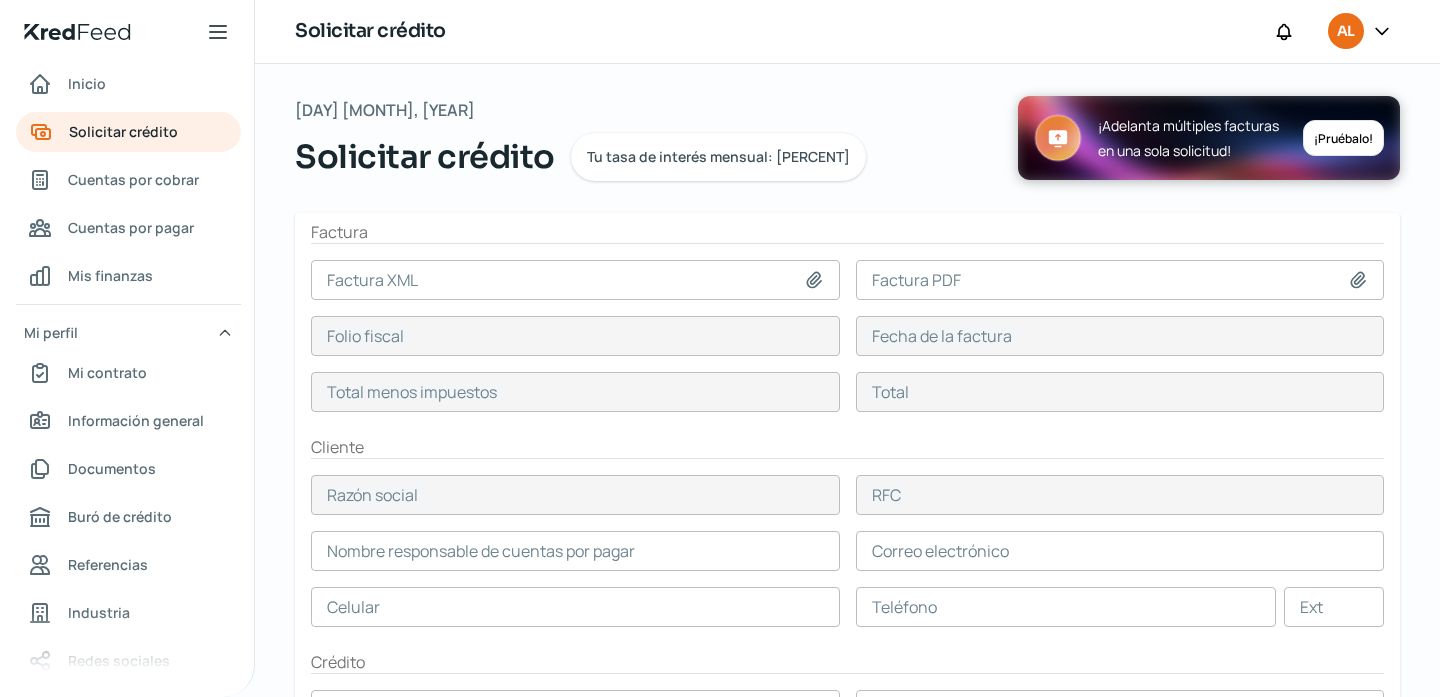 click at bounding box center (575, 280) 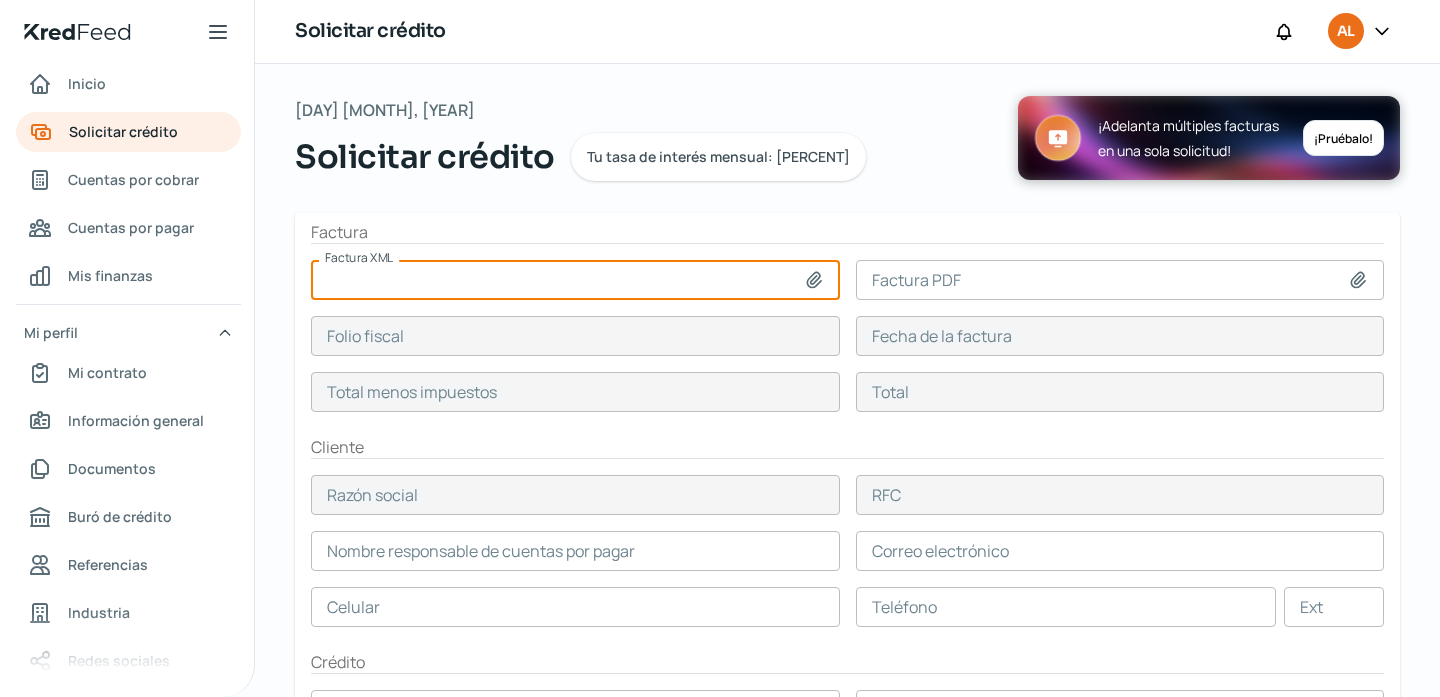 type on "C:\fakepath\[FILENAME].xml" 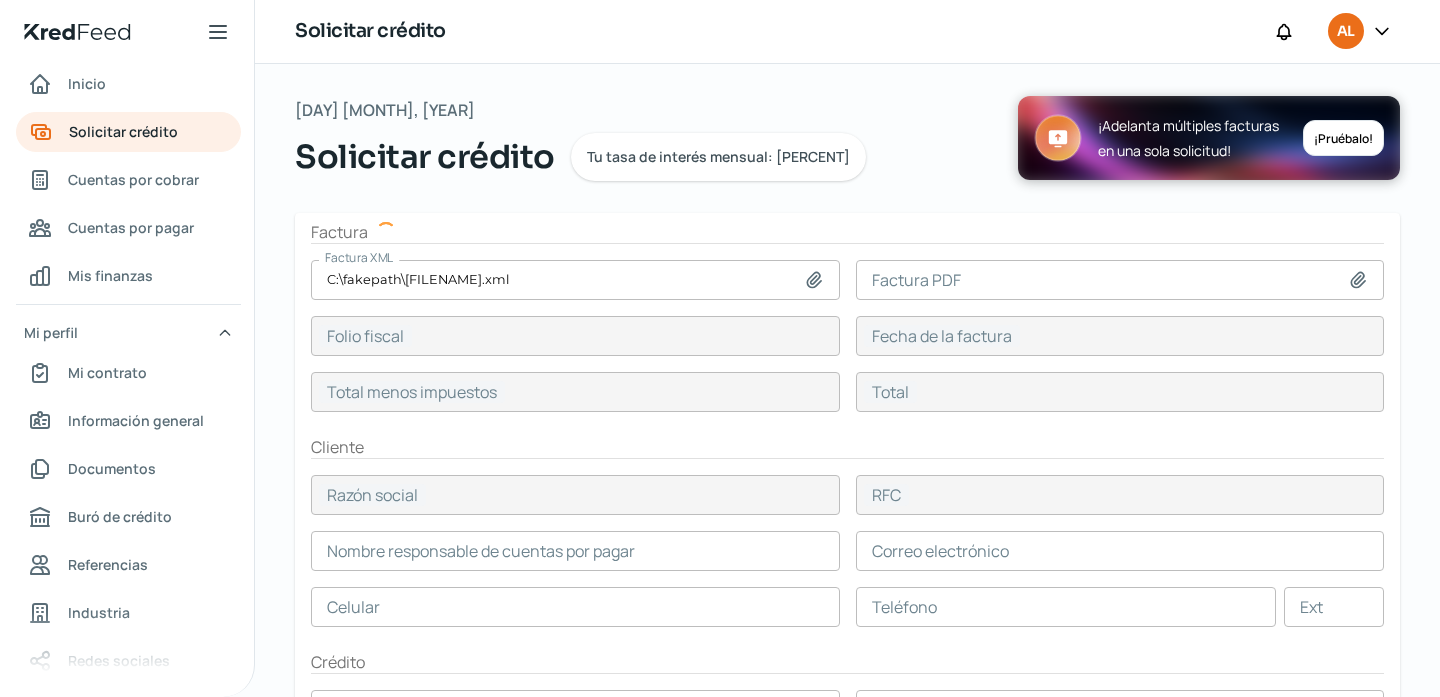 click on "Factura Factura XML PSI_F3077.xml Factura PDF Folio fiscal Fecha de la factura Total menos impuestos Total Cliente Razón social RFC Nombre responsable de cuentas por pagar Correo electrónico Celular Teléfono Ext Crédito Monto solicitado Crédito disponible: $ [AMOUNT] MXN Plazo (7 - 150 días) Soporte   (  Opcional  ) Por soporte nos referimos a cualquier documento que acompañe tu factura. Por ejemplo un contrato, una orden de compra, entre otros. Al cargar un soporte agilizas la aprobación de tu crédito. Soporte 1 Soporte 2 Declaración Declaro bajo protesta de decir verdad que no he obtenido ningún financiamiento por el documento aquí señalado y tampoco se han cedido los derechos de cobro del mismo a un tercero, y en caso contrario, tengo pleno conocimiento de que se aplicarán las sanciones y penas establecidas. Cancelar Continuar" at bounding box center [847, 634] 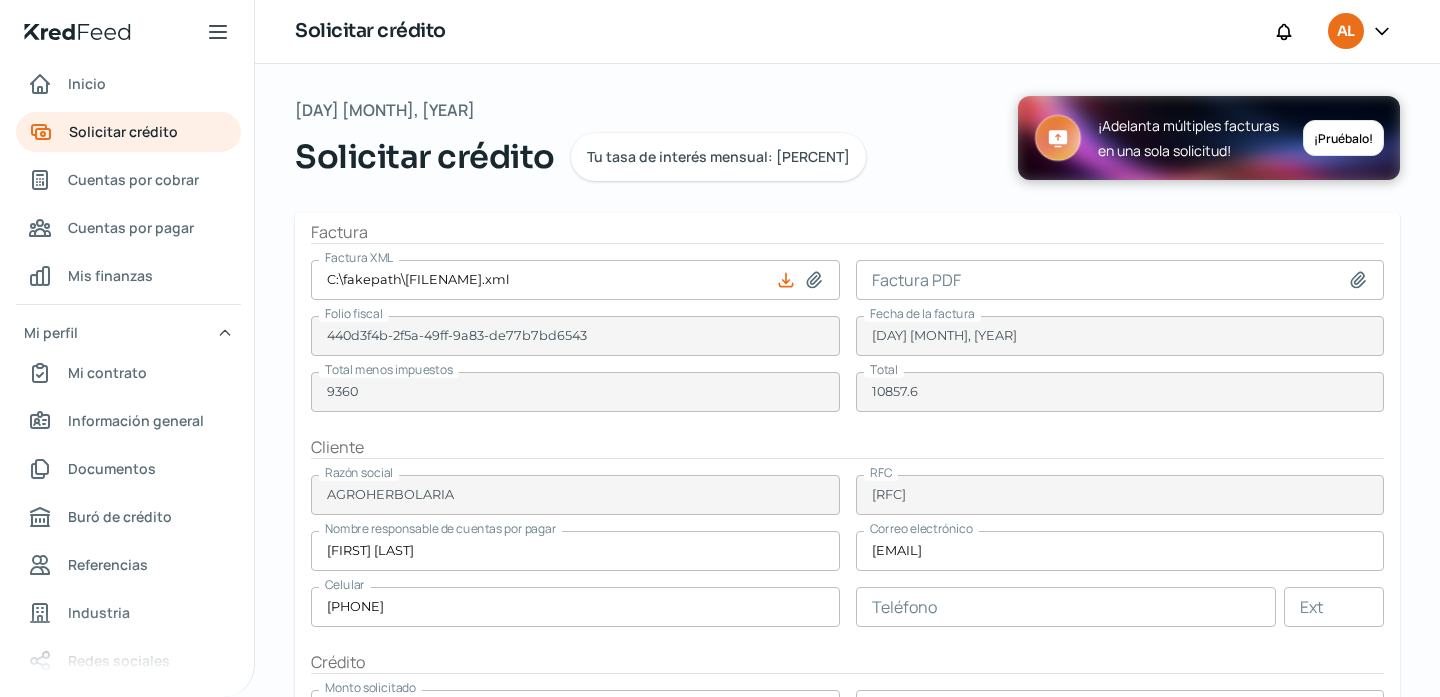 click at bounding box center [1120, 280] 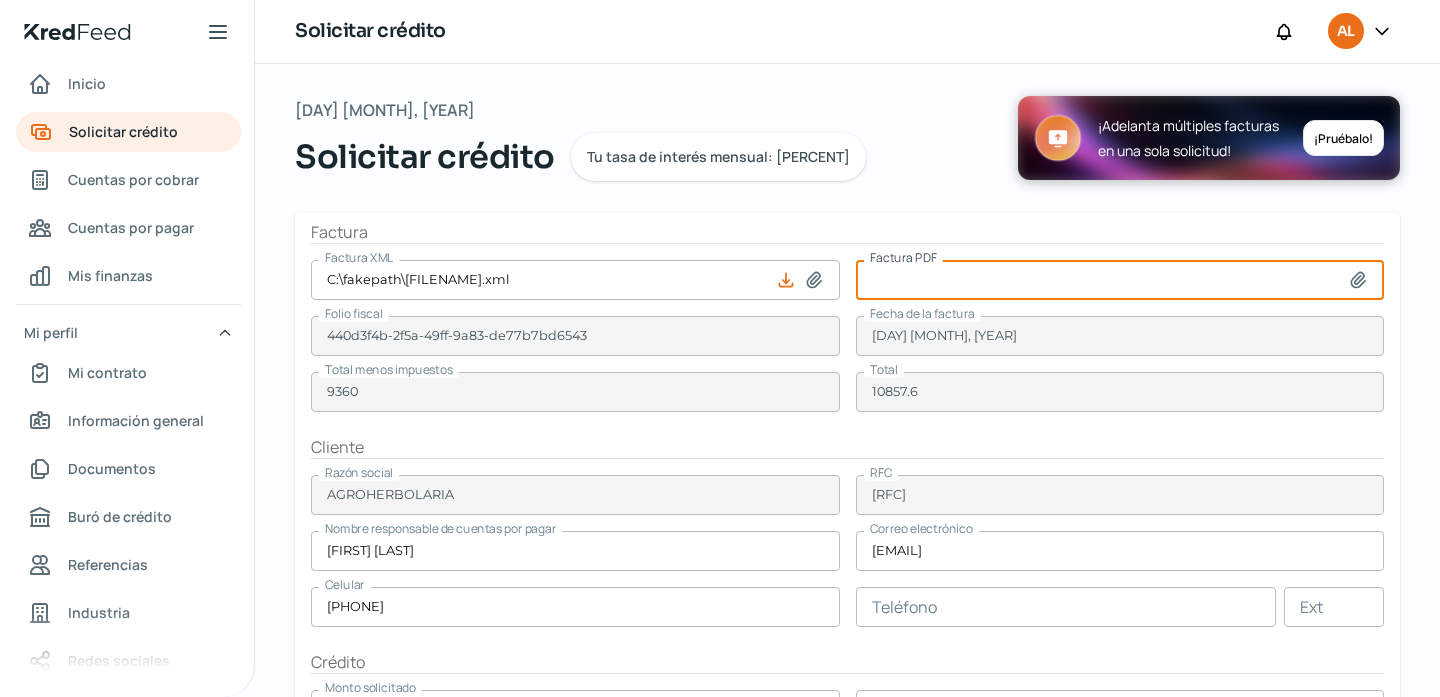 type on "C:\fakepath\[FILENAME].pdf" 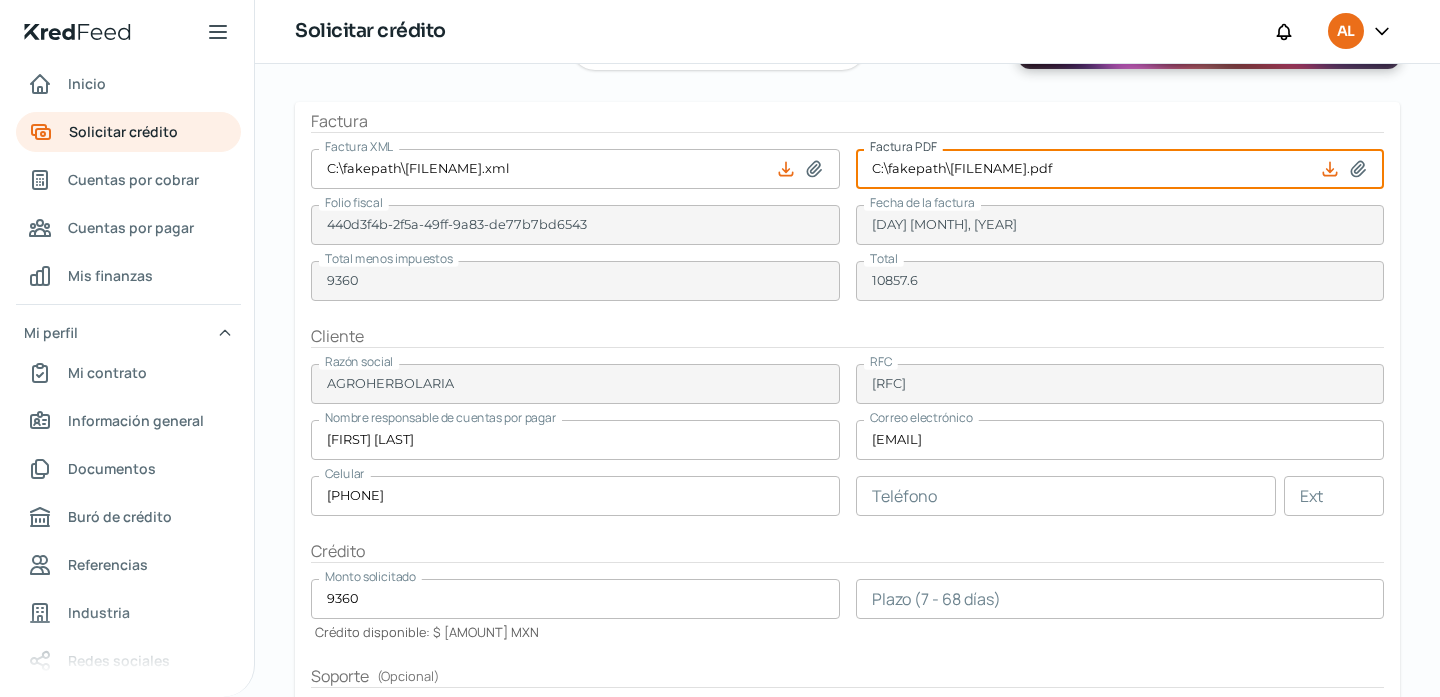 scroll, scrollTop: 206, scrollLeft: 0, axis: vertical 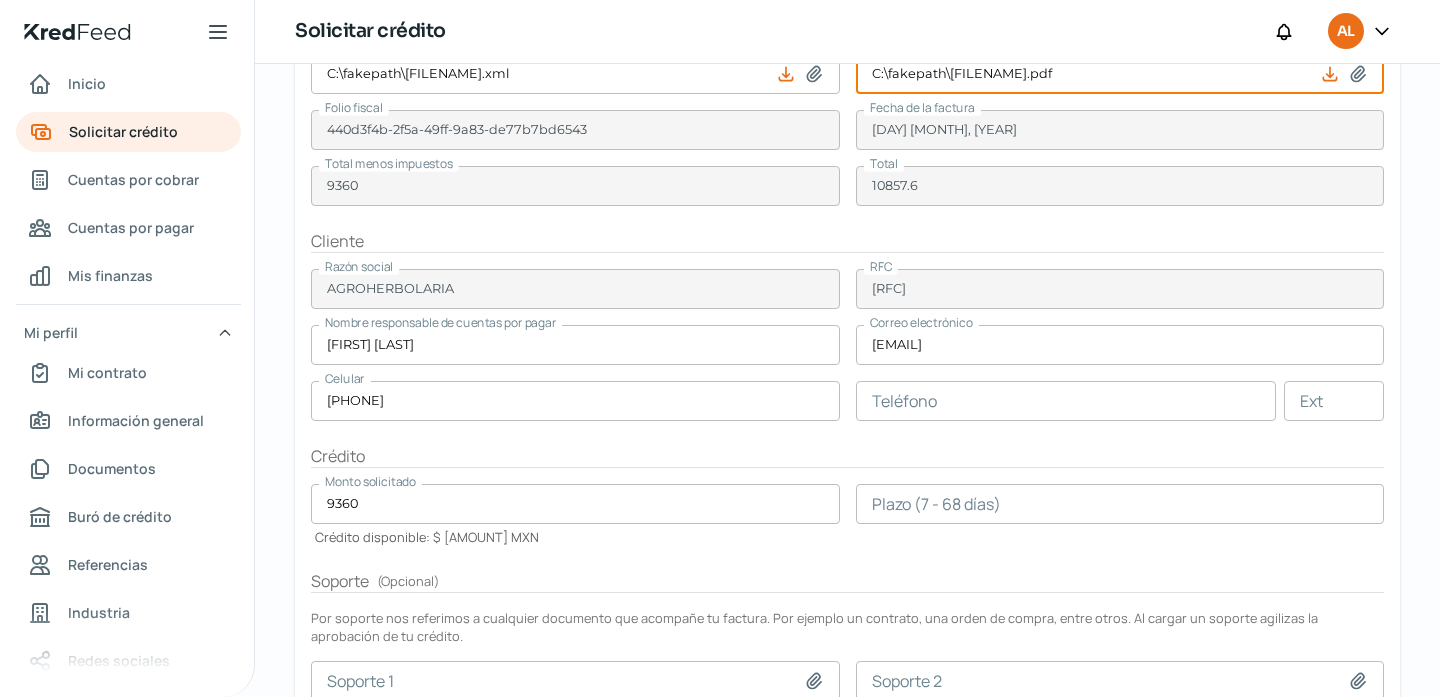 click at bounding box center [1066, 401] 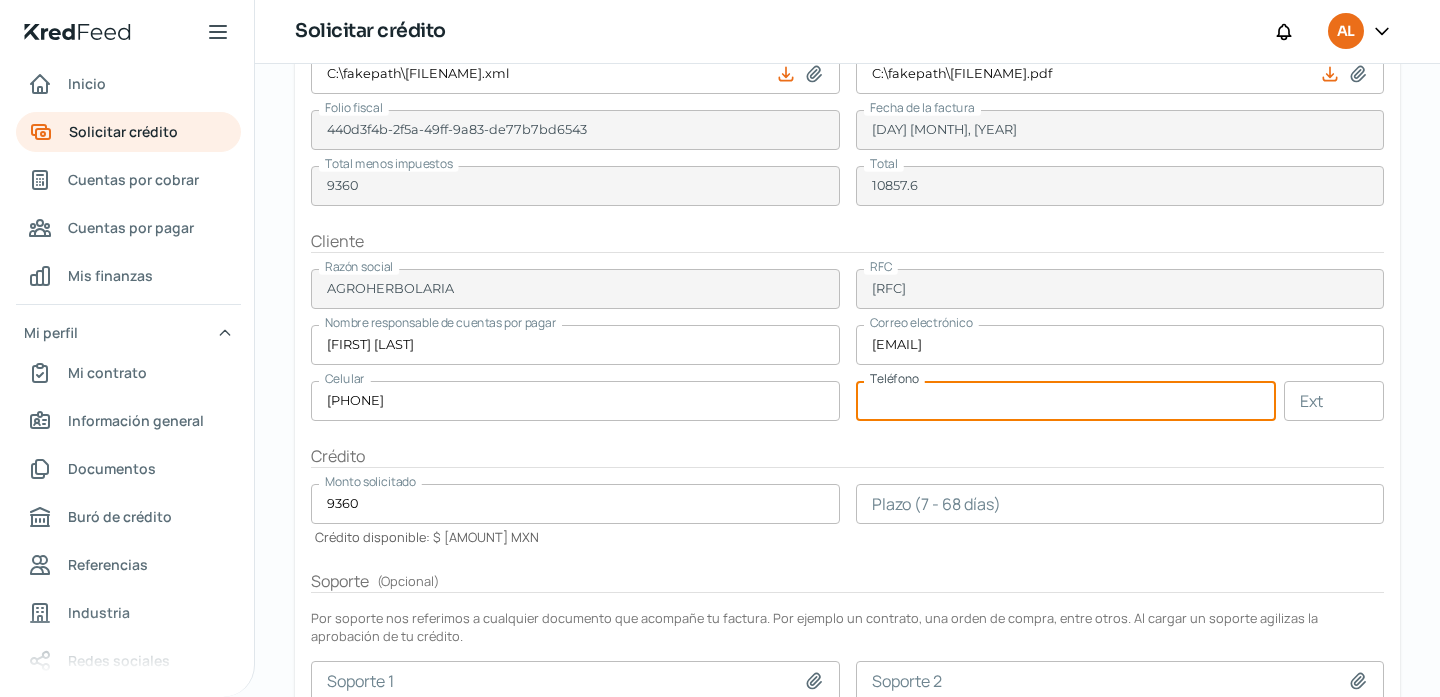 click at bounding box center [1120, 504] 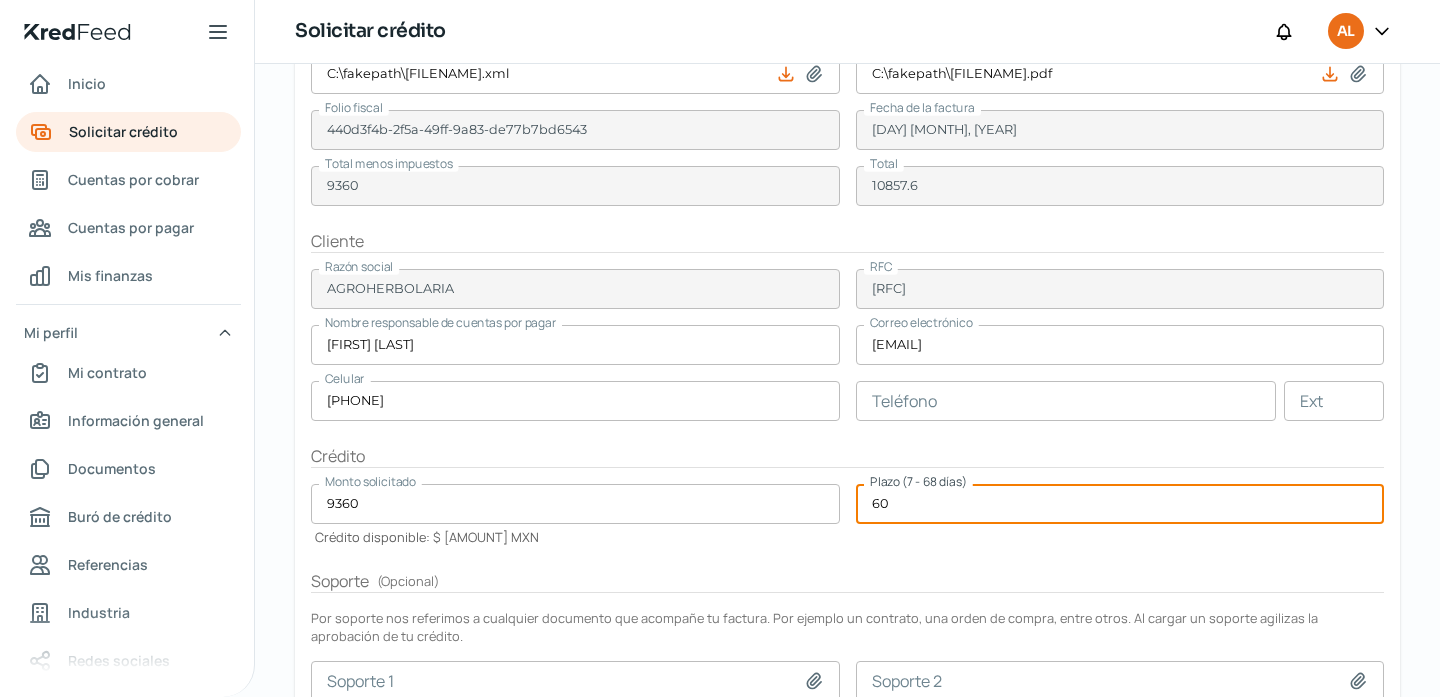 type on "60" 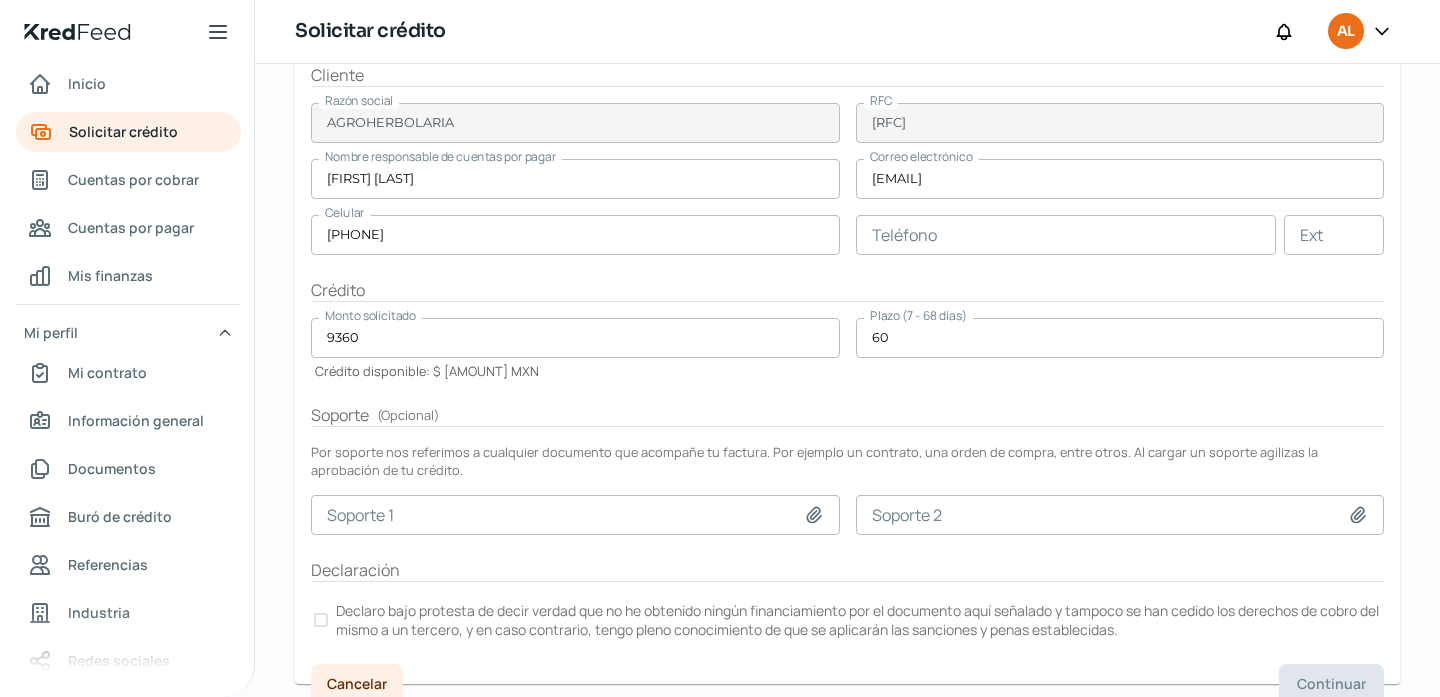 scroll, scrollTop: 437, scrollLeft: 0, axis: vertical 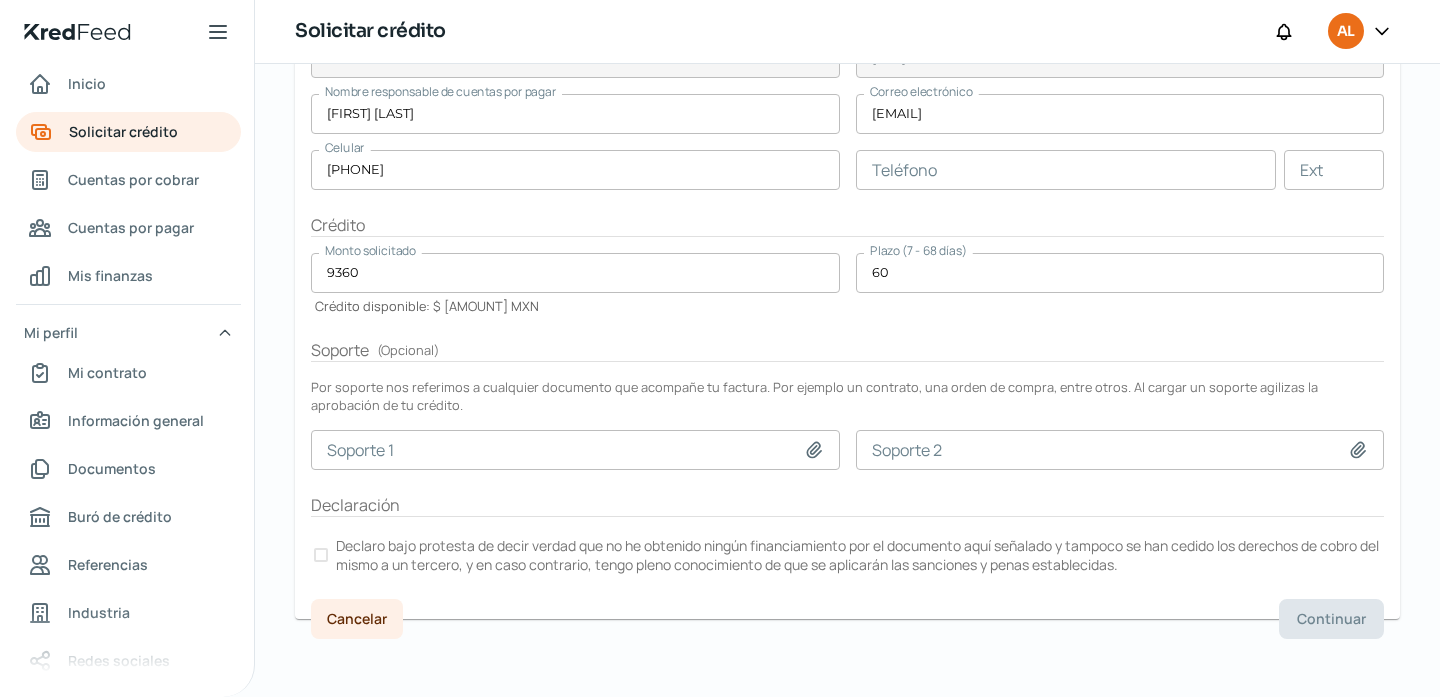 click on "Declaro bajo protesta de decir verdad que no he obtenido ningún financiamiento por el documento aquí señalado y tampoco se han cedido los derechos de cobro del mismo a un tercero, y en caso contrario, tengo pleno conocimiento de que se aplicarán las sanciones y penas establecidas." at bounding box center (858, 555) 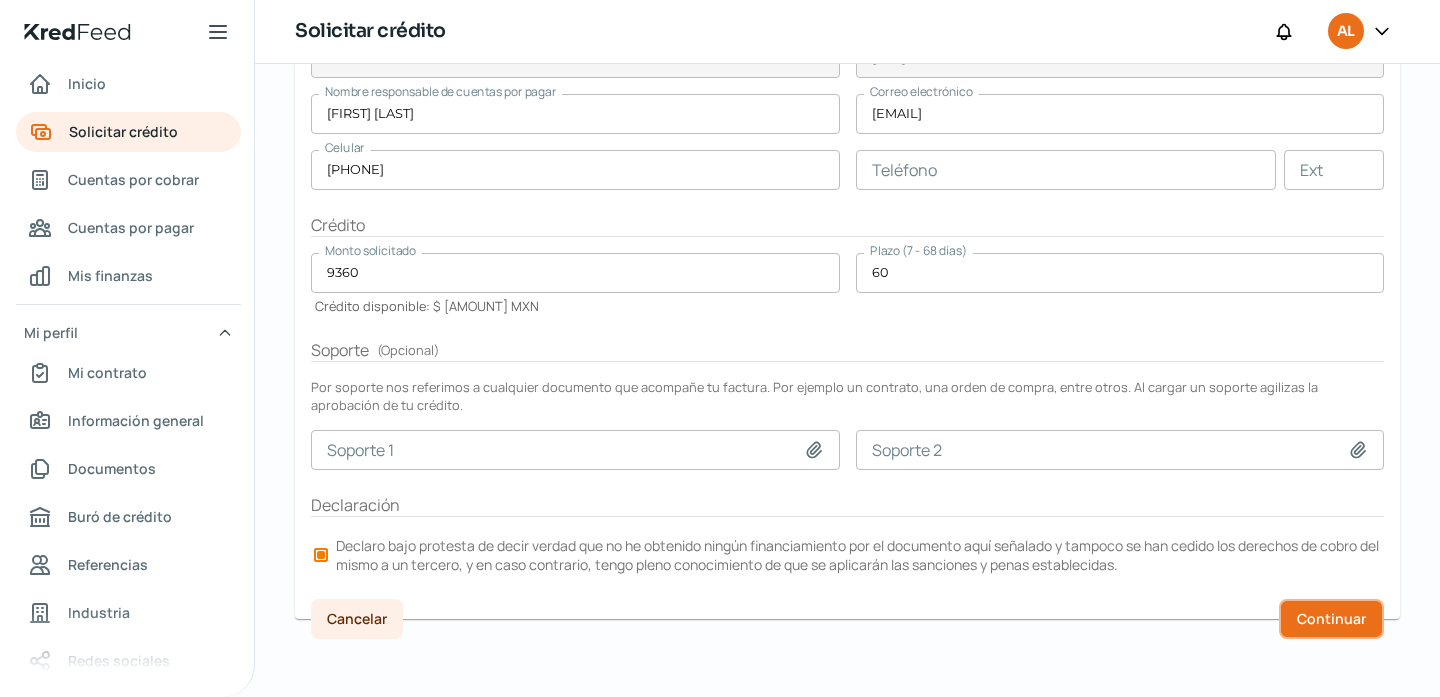 click on "Continuar" at bounding box center (1331, 619) 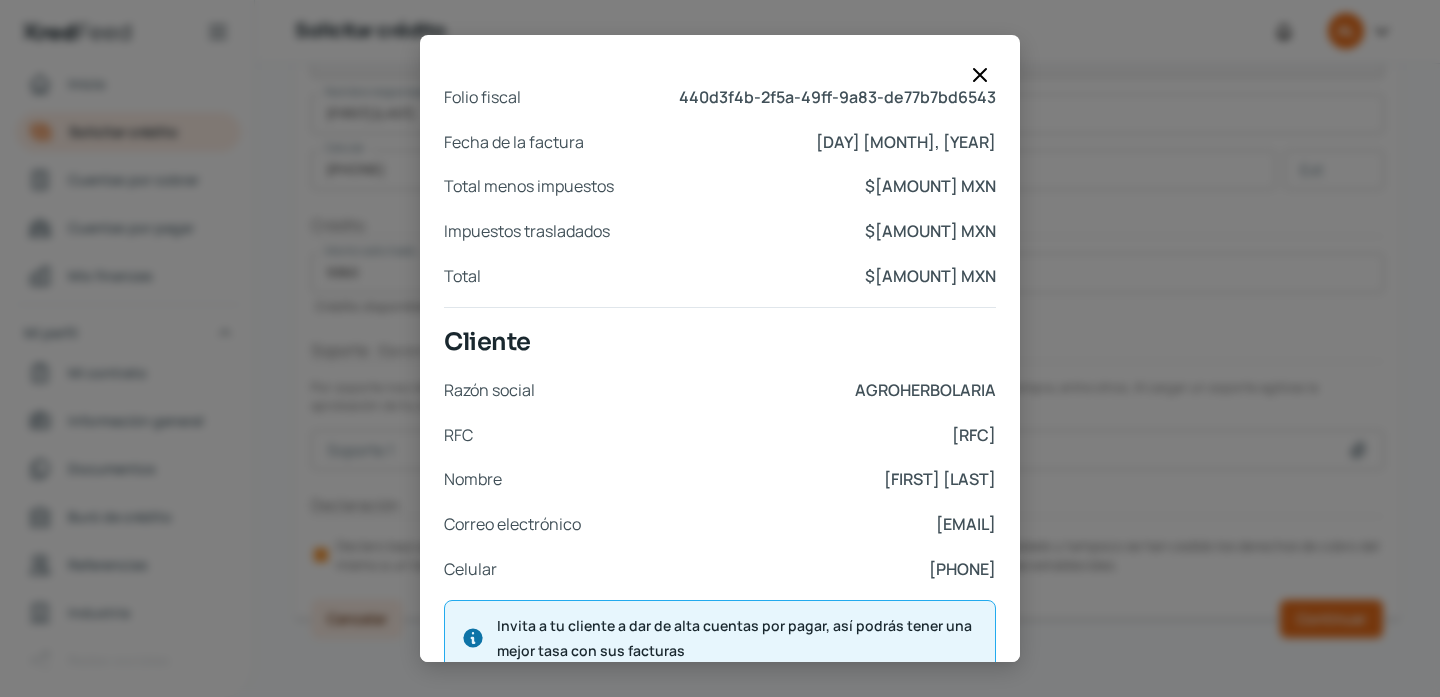 scroll, scrollTop: 795, scrollLeft: 0, axis: vertical 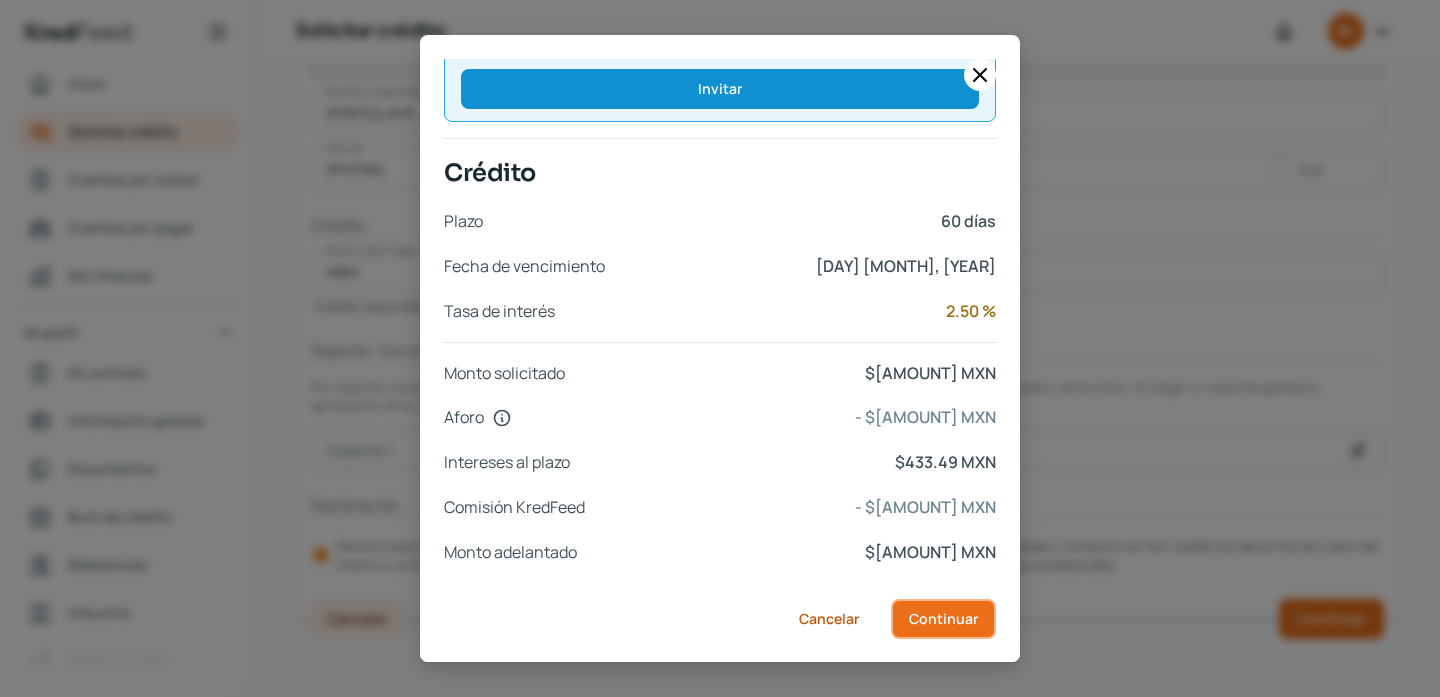 click on "Continuar" at bounding box center [943, 619] 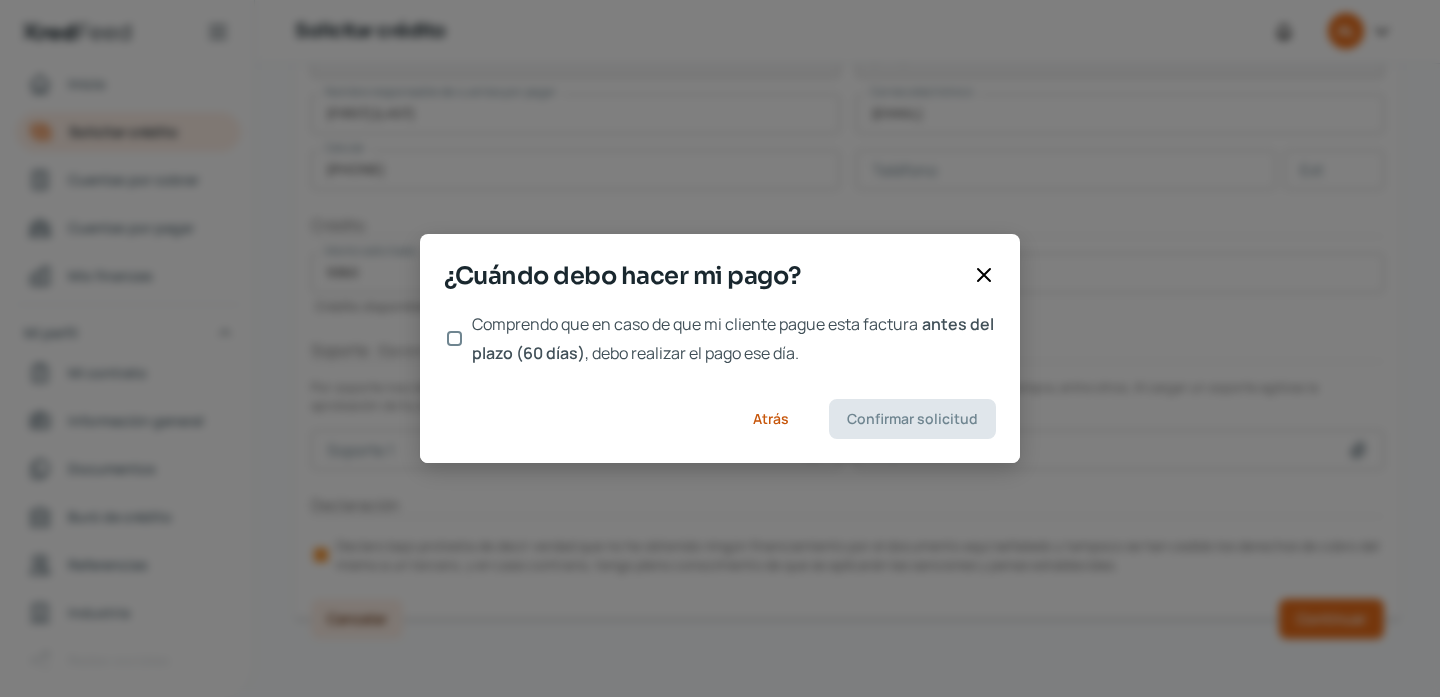 scroll, scrollTop: 0, scrollLeft: 0, axis: both 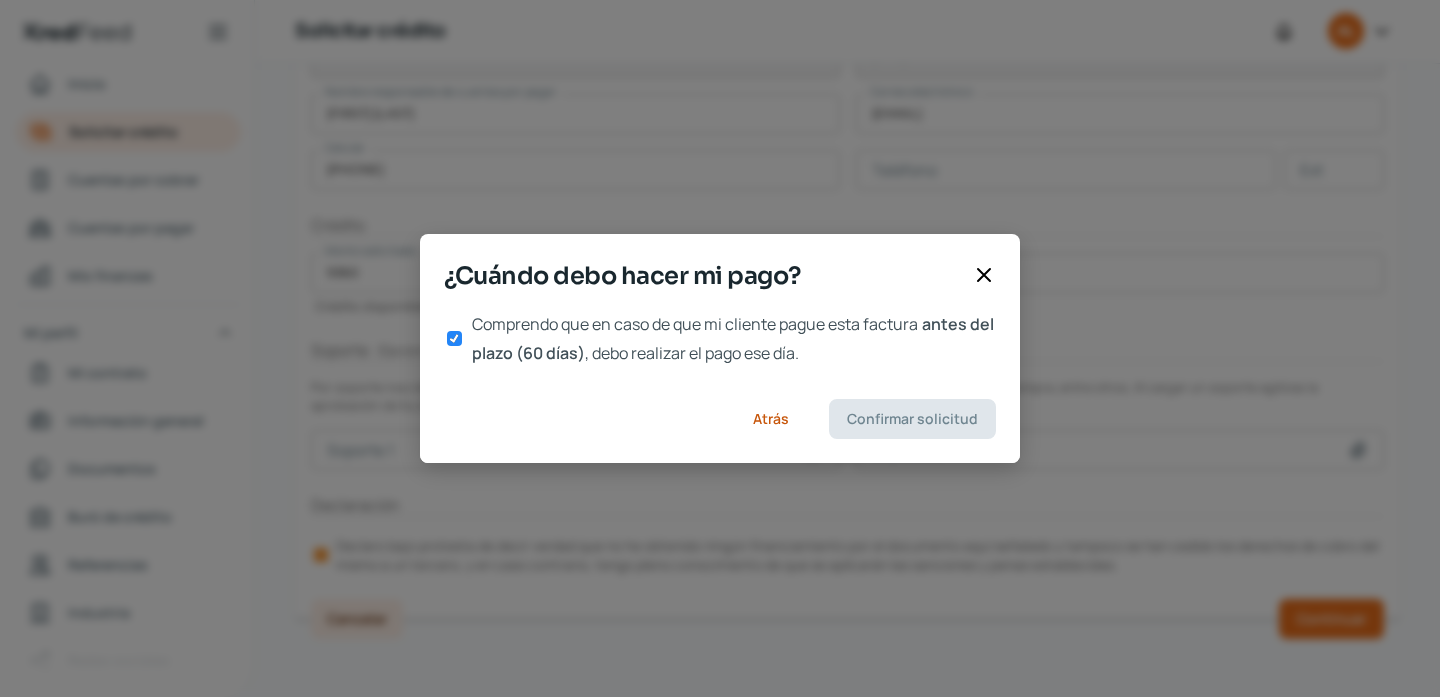 checkbox on "true" 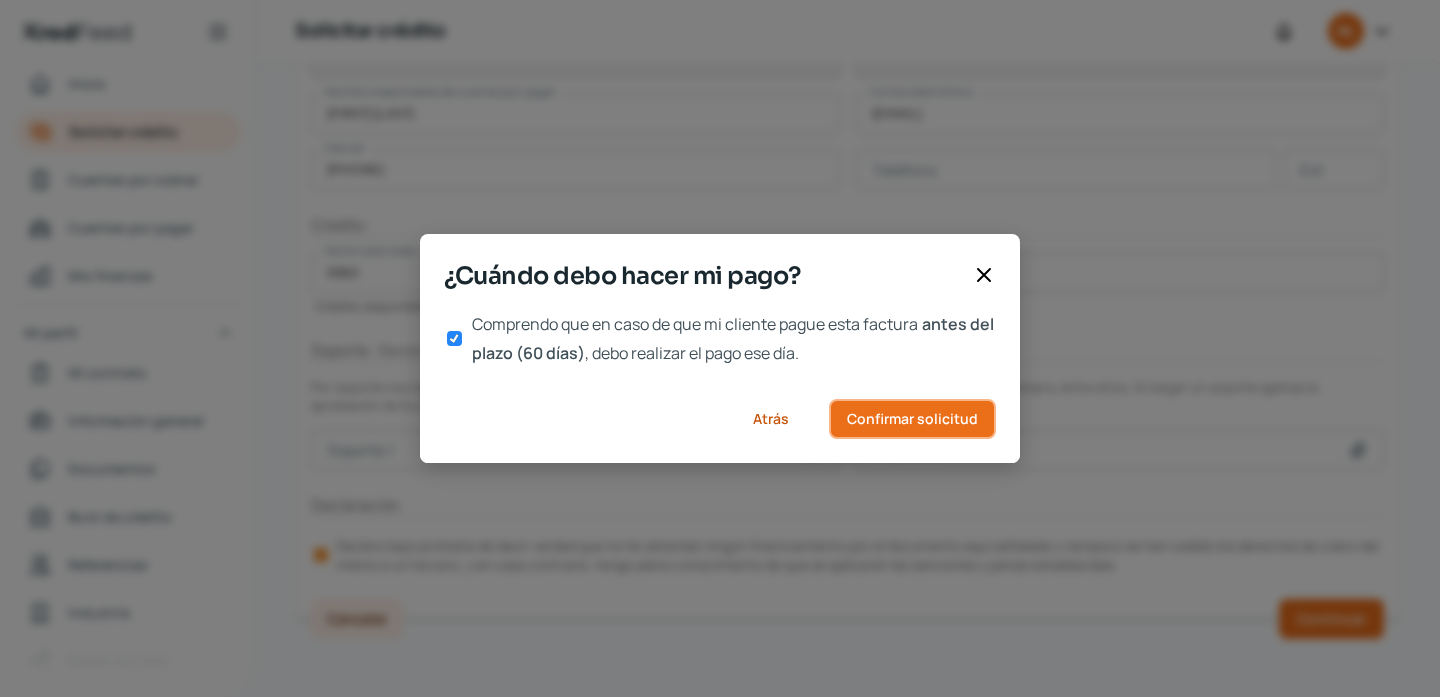 click on "Confirmar solicitud" at bounding box center (912, 419) 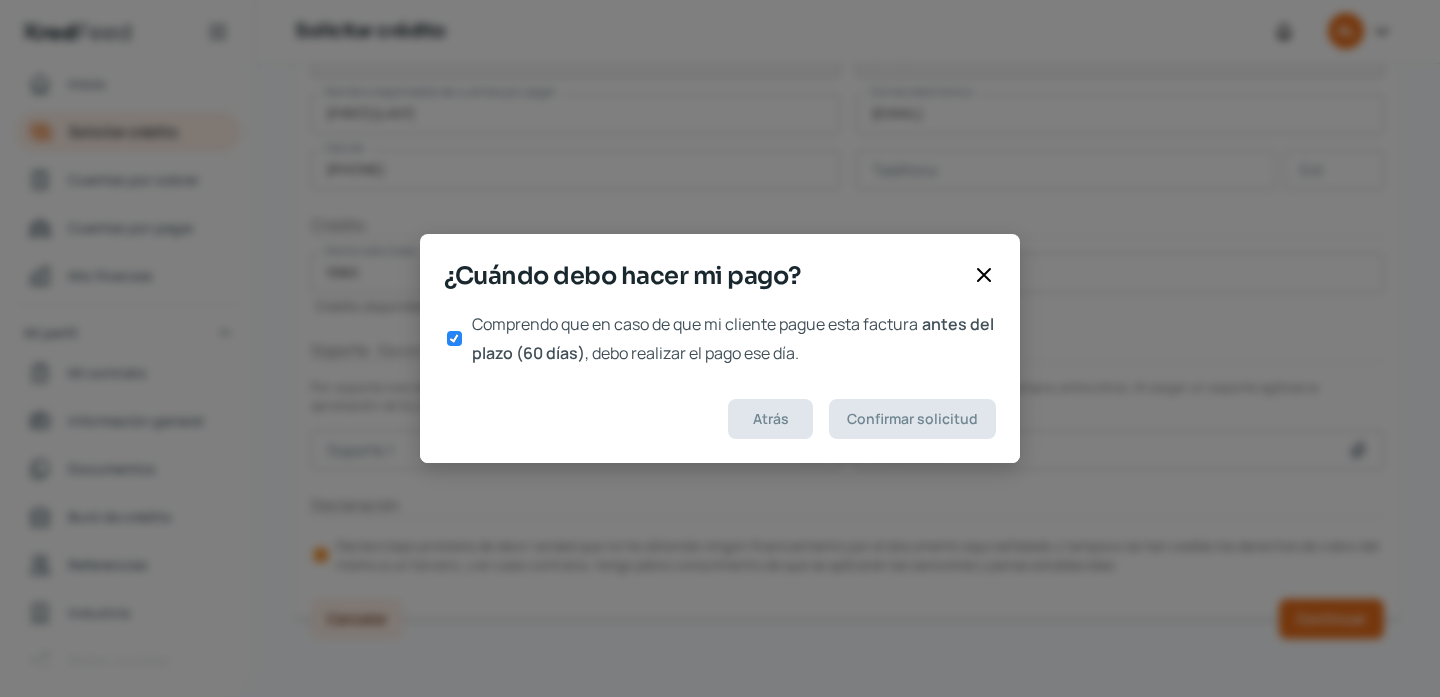 scroll, scrollTop: 0, scrollLeft: 0, axis: both 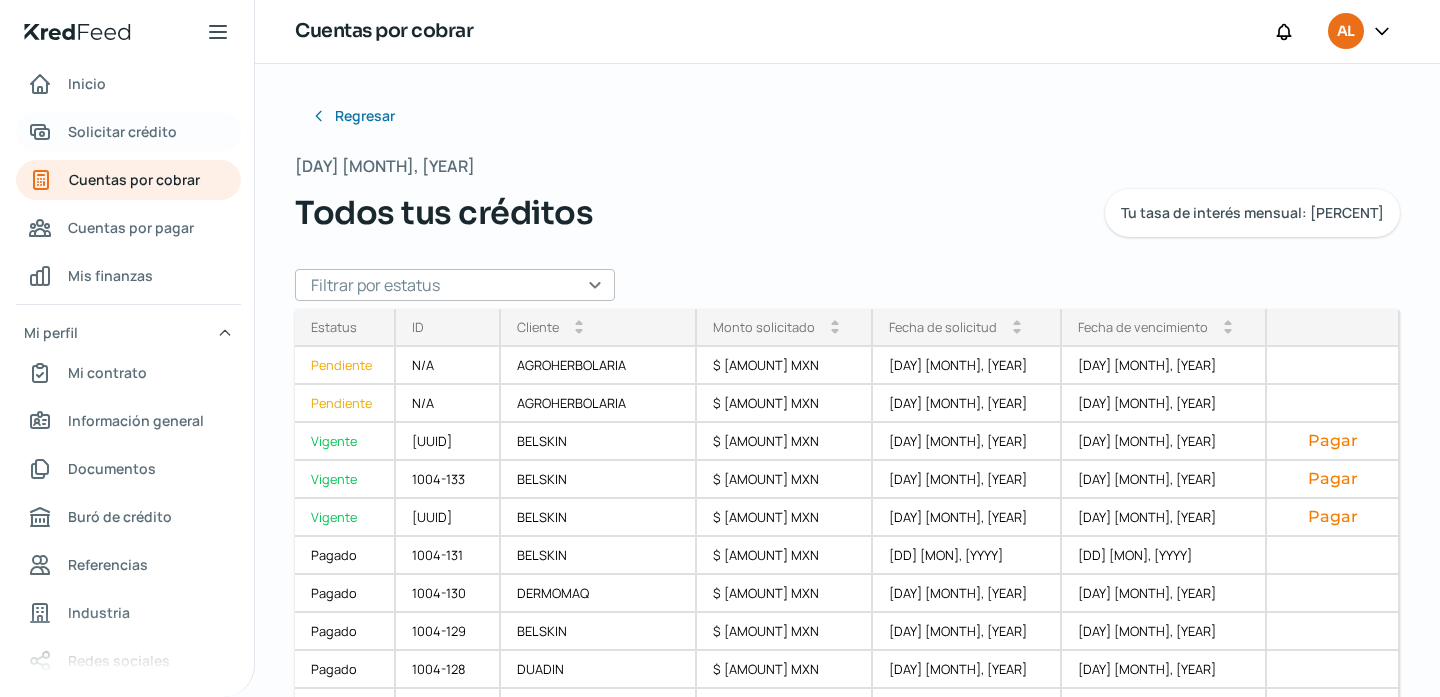 click on "Solicitar crédito" at bounding box center (122, 131) 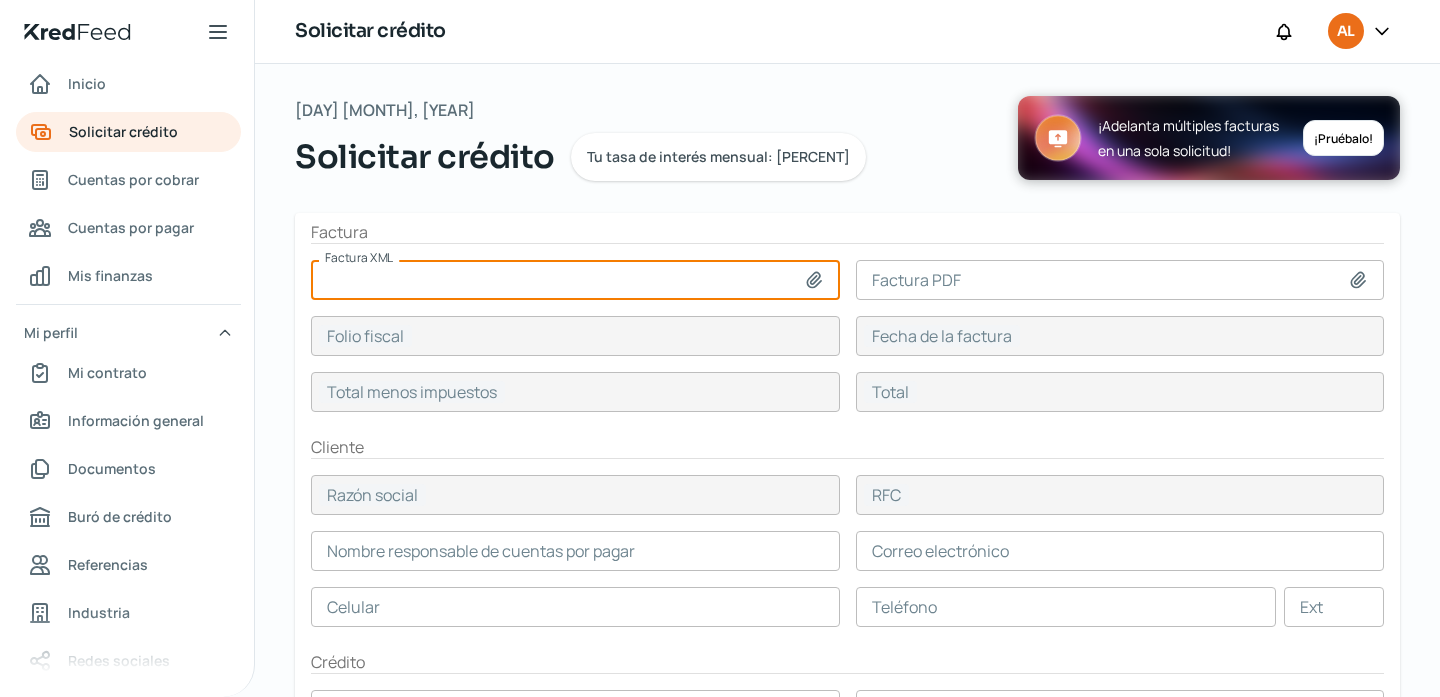 click at bounding box center [575, 280] 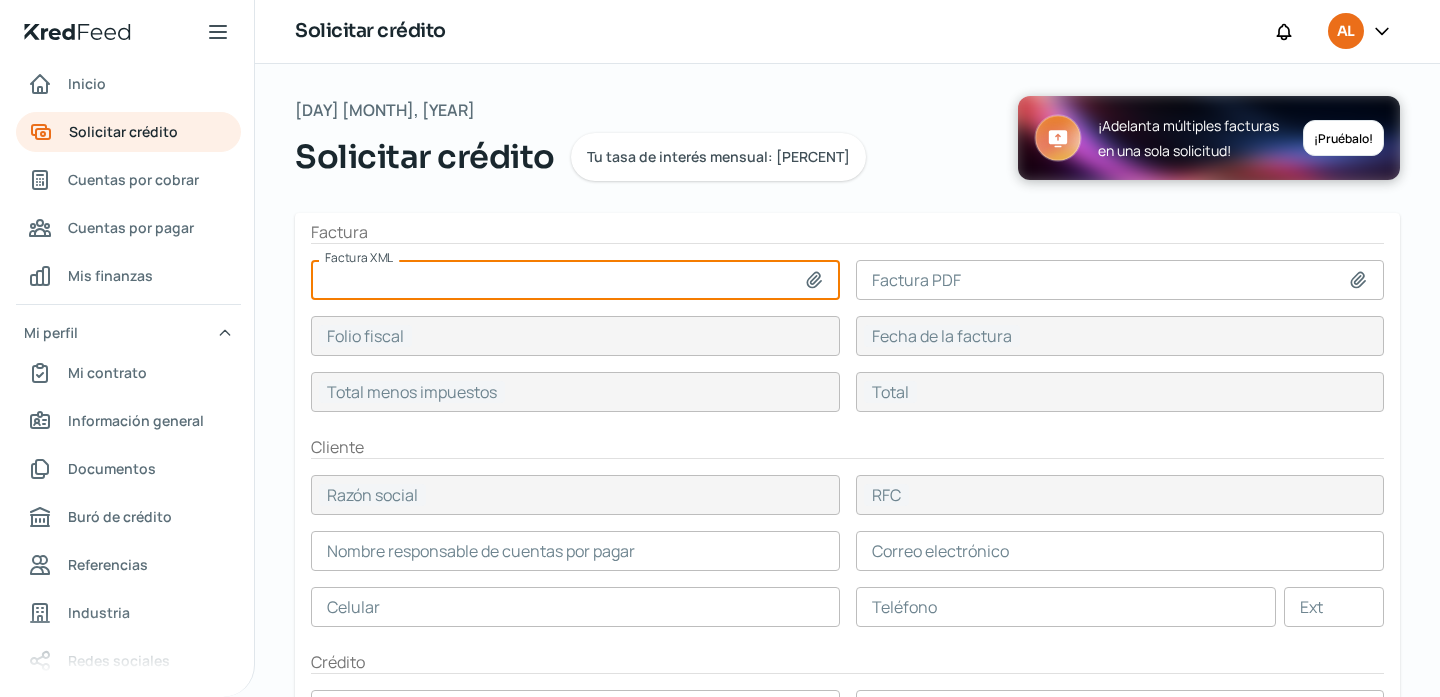type on "C:\fakepath\[FILENAME].xml" 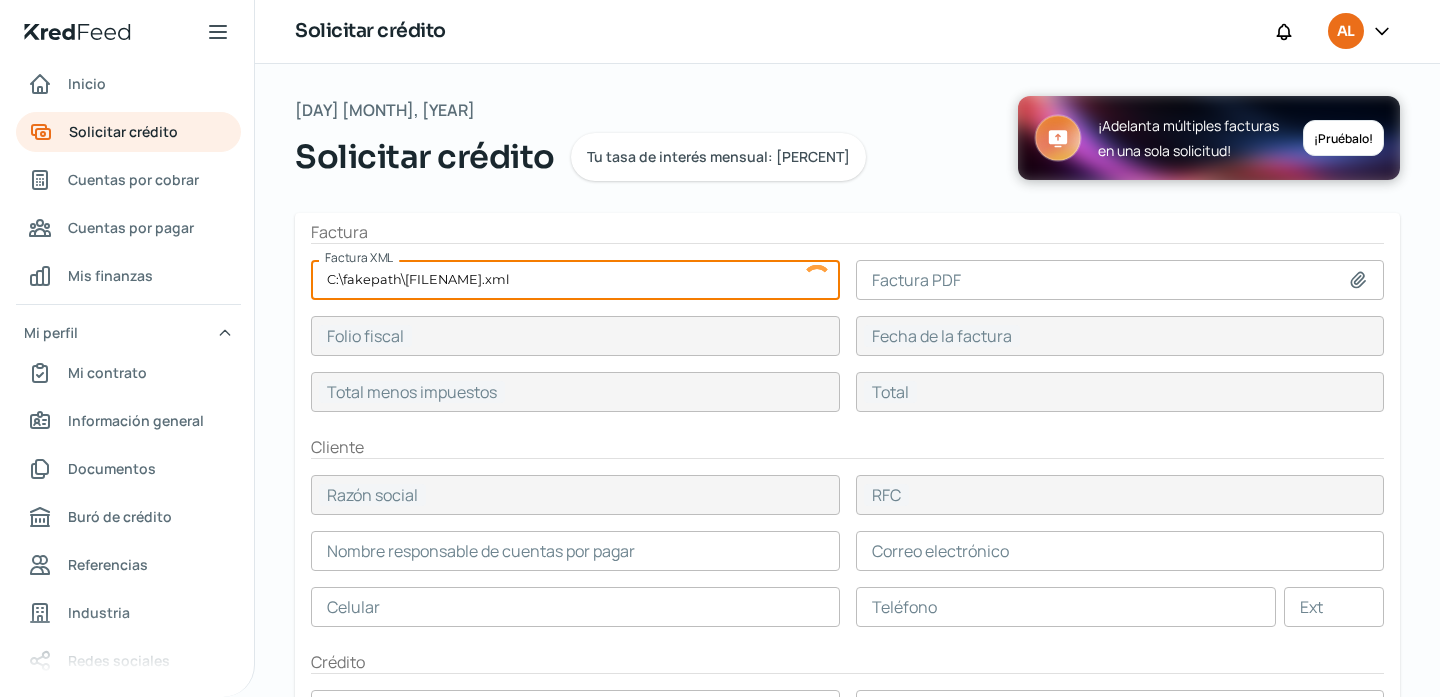 click at bounding box center (1120, 280) 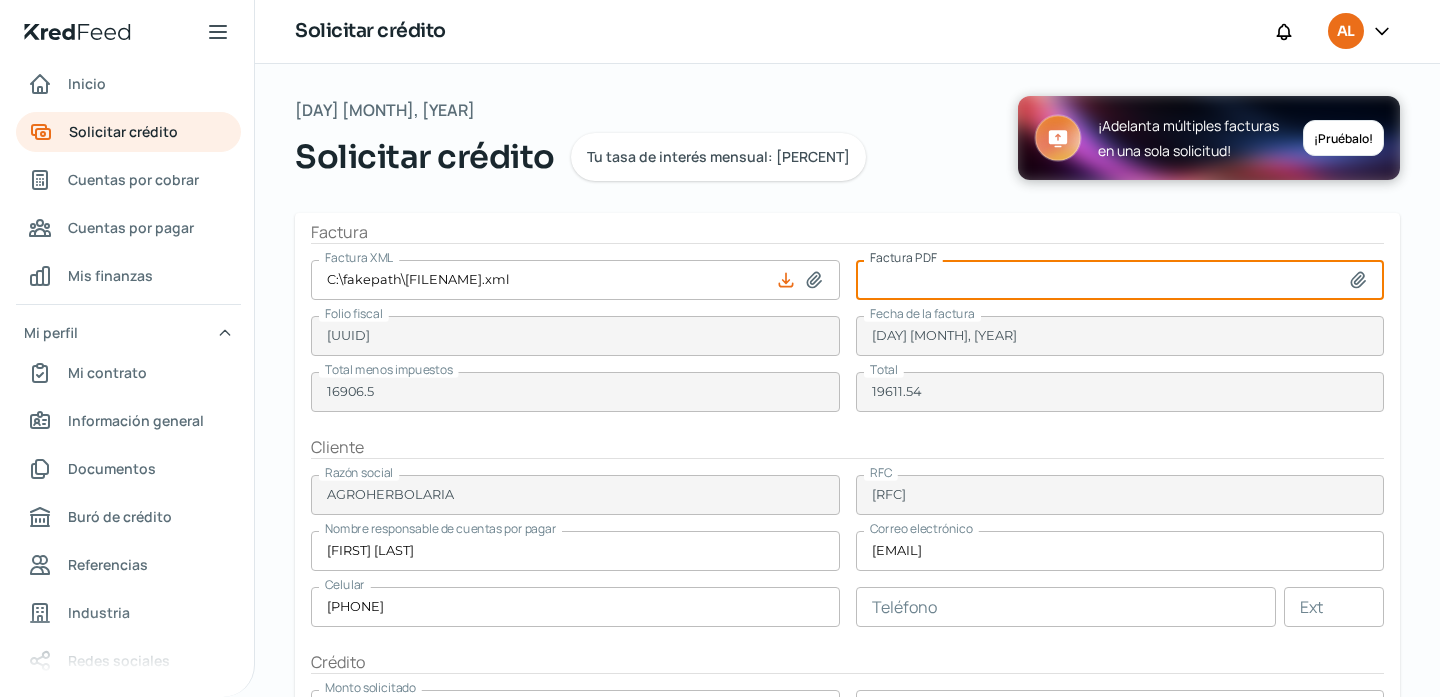 type on "C:\fakepath\[FILENAME].pdf" 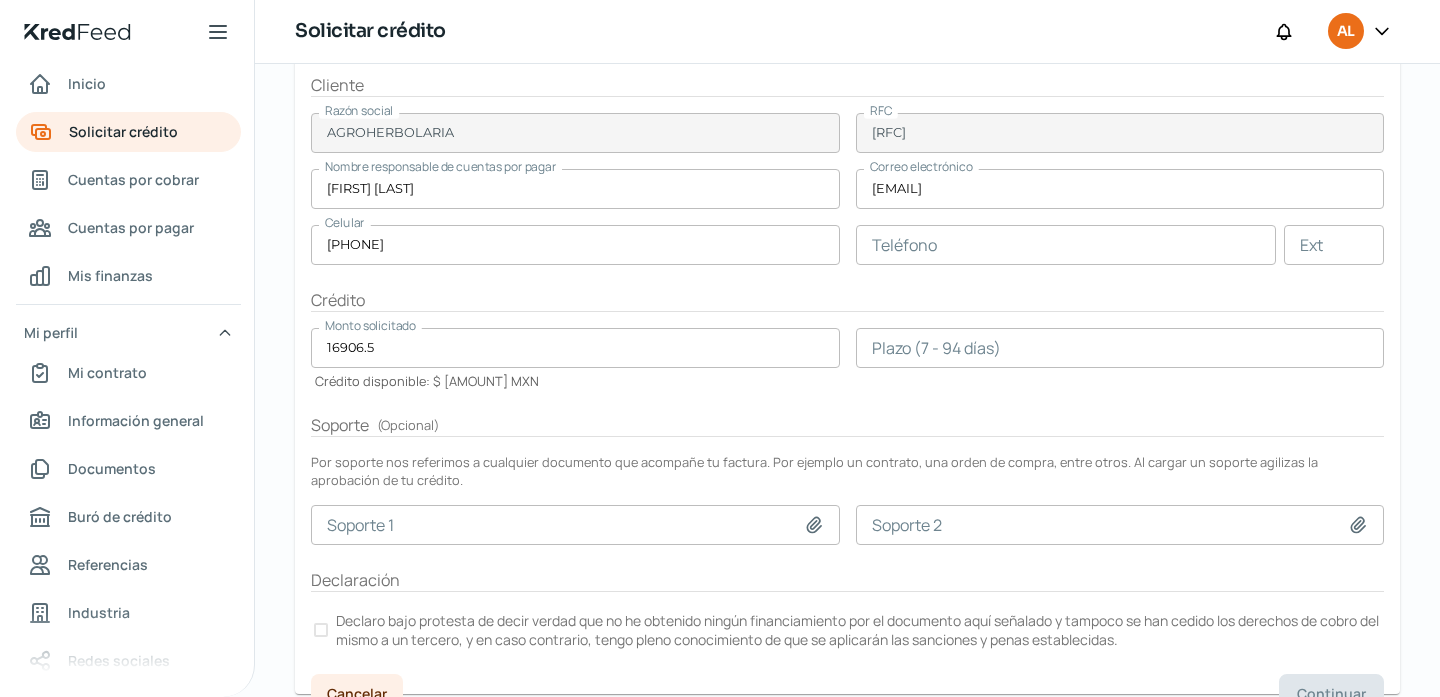 scroll, scrollTop: 437, scrollLeft: 0, axis: vertical 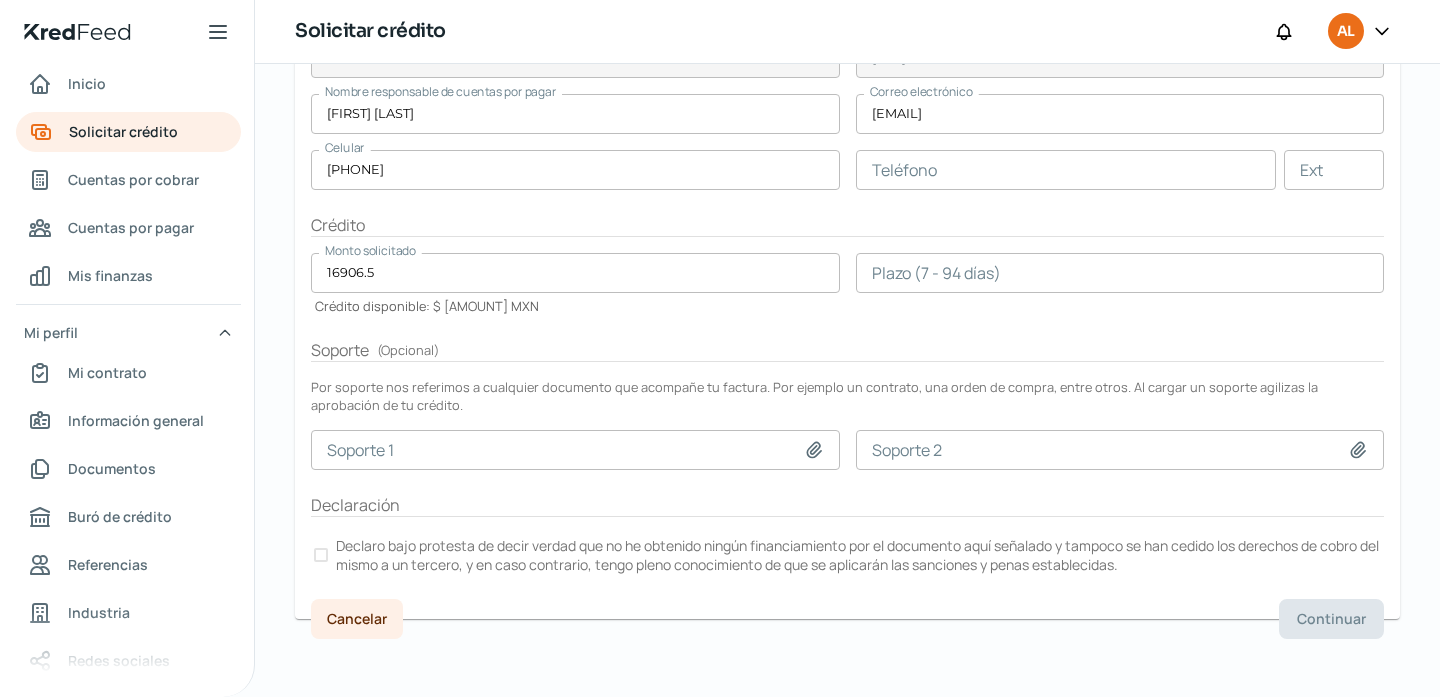 click on "Declaro bajo protesta de decir verdad que no he obtenido ningún financiamiento por el documento aquí señalado y tampoco se han cedido los derechos de cobro del mismo a un tercero, y en caso contrario, tengo pleno conocimiento de que se aplicarán las sanciones y penas establecidas." at bounding box center (858, 555) 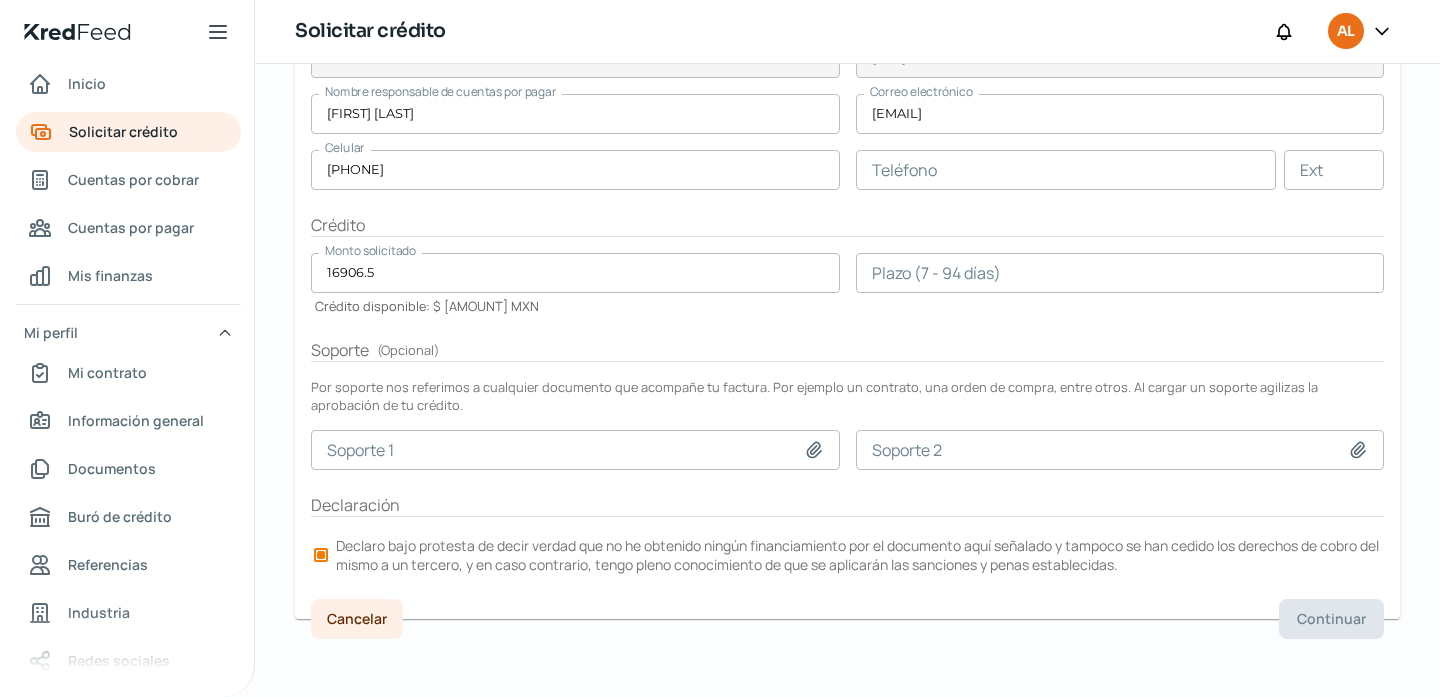 click at bounding box center [1120, 450] 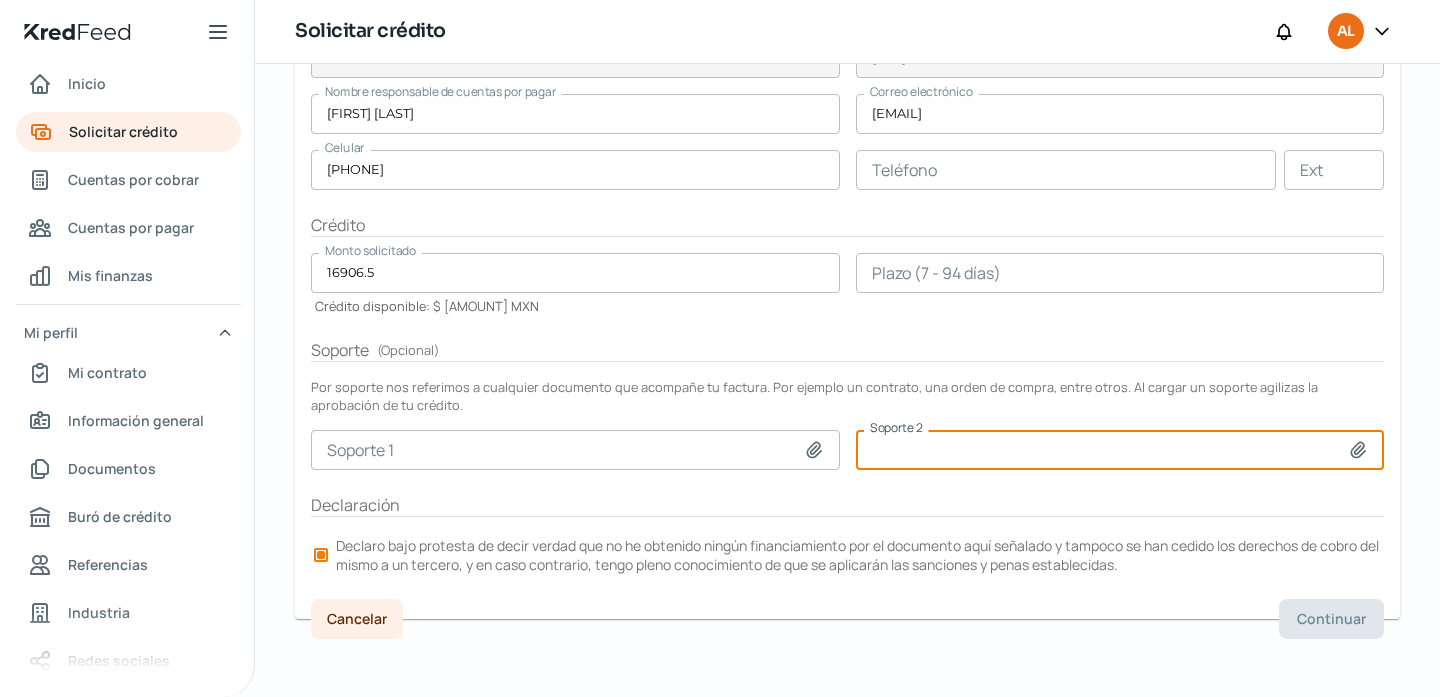 click at bounding box center [1120, 273] 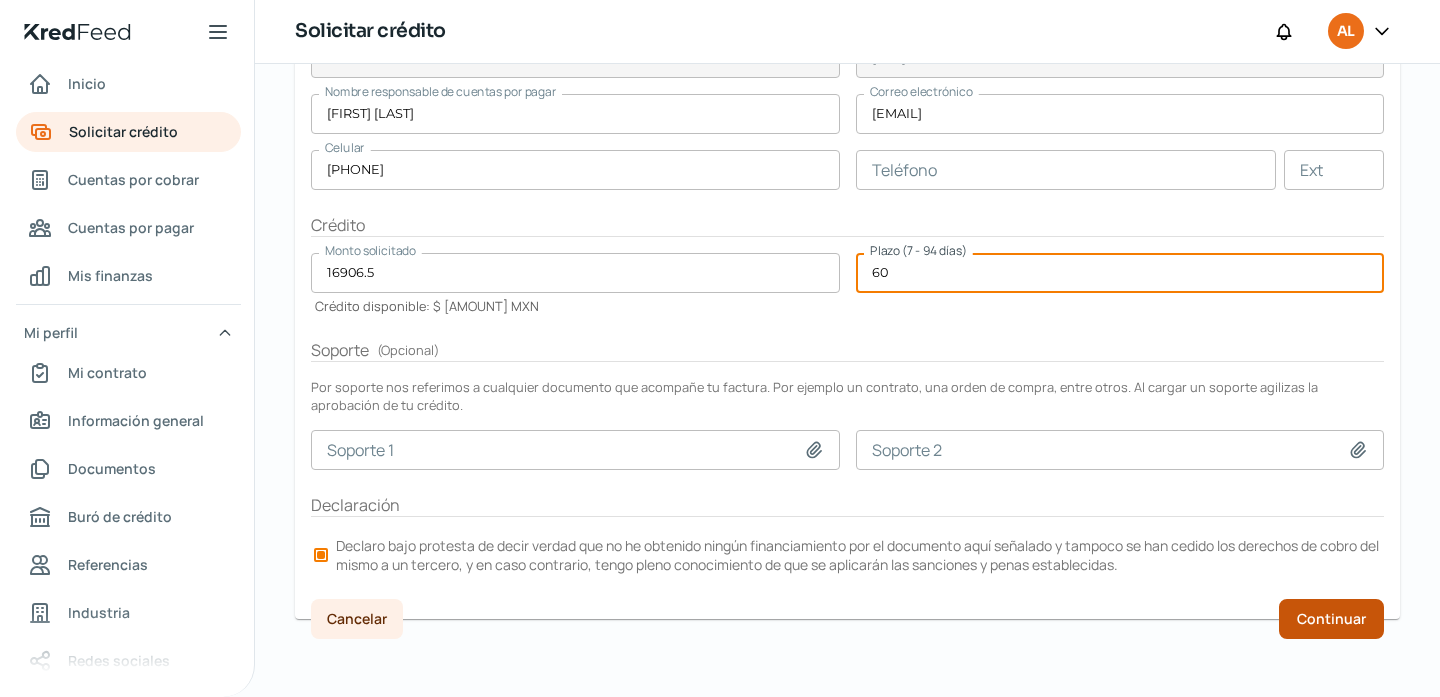 type on "60" 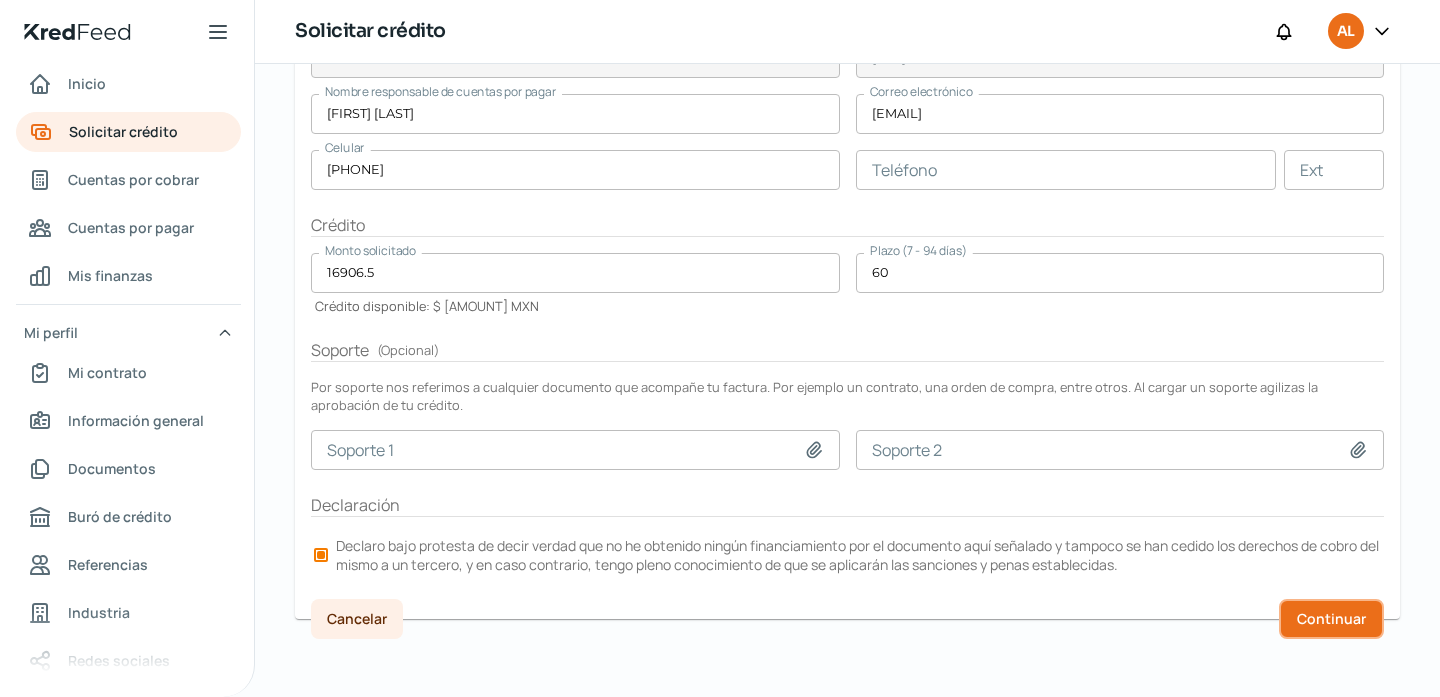 click on "Continuar" at bounding box center (1331, 619) 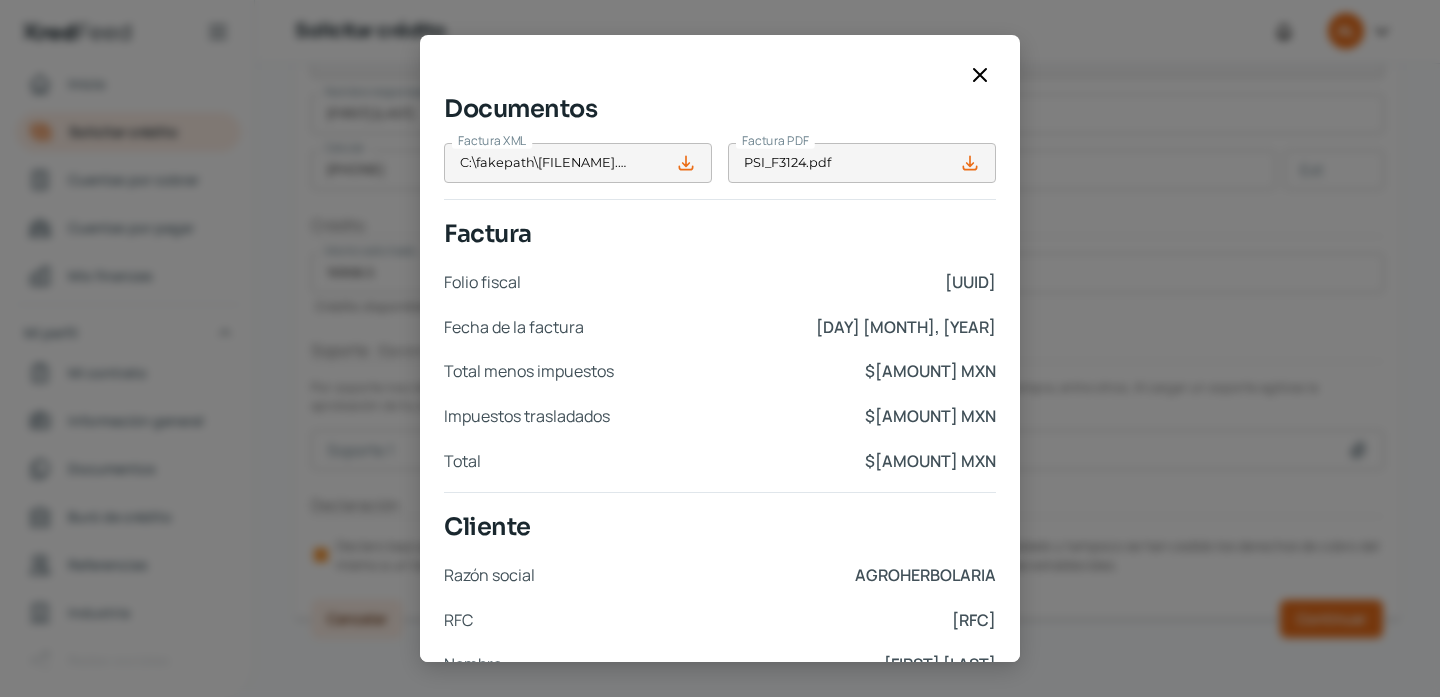scroll, scrollTop: 795, scrollLeft: 0, axis: vertical 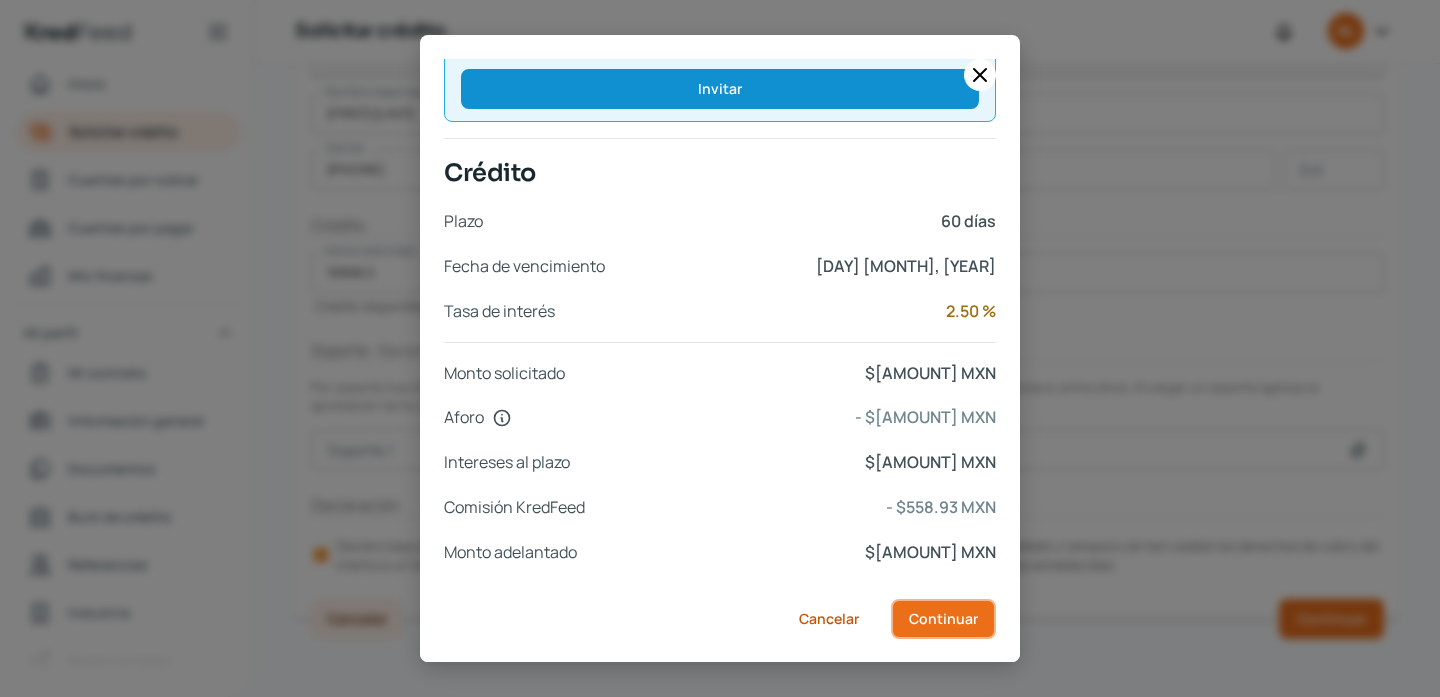 click on "Continuar" at bounding box center (943, 619) 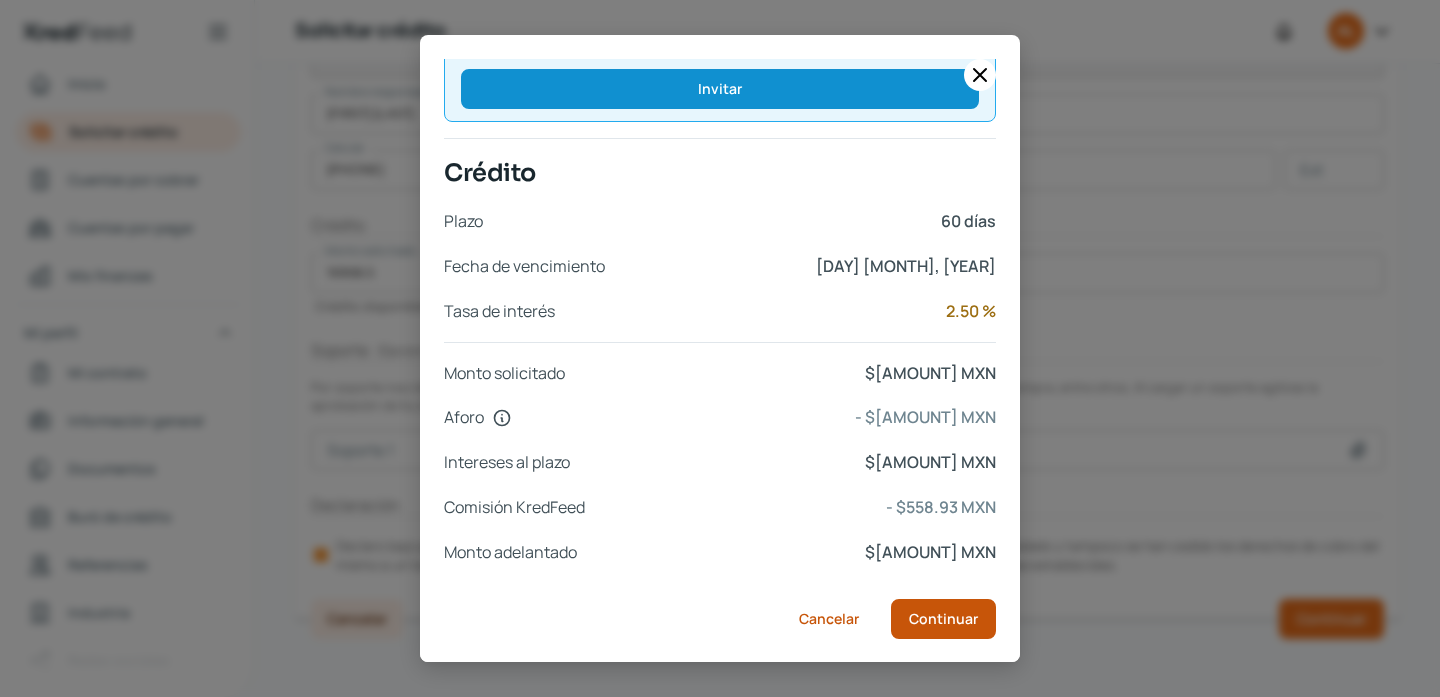 scroll, scrollTop: 0, scrollLeft: 0, axis: both 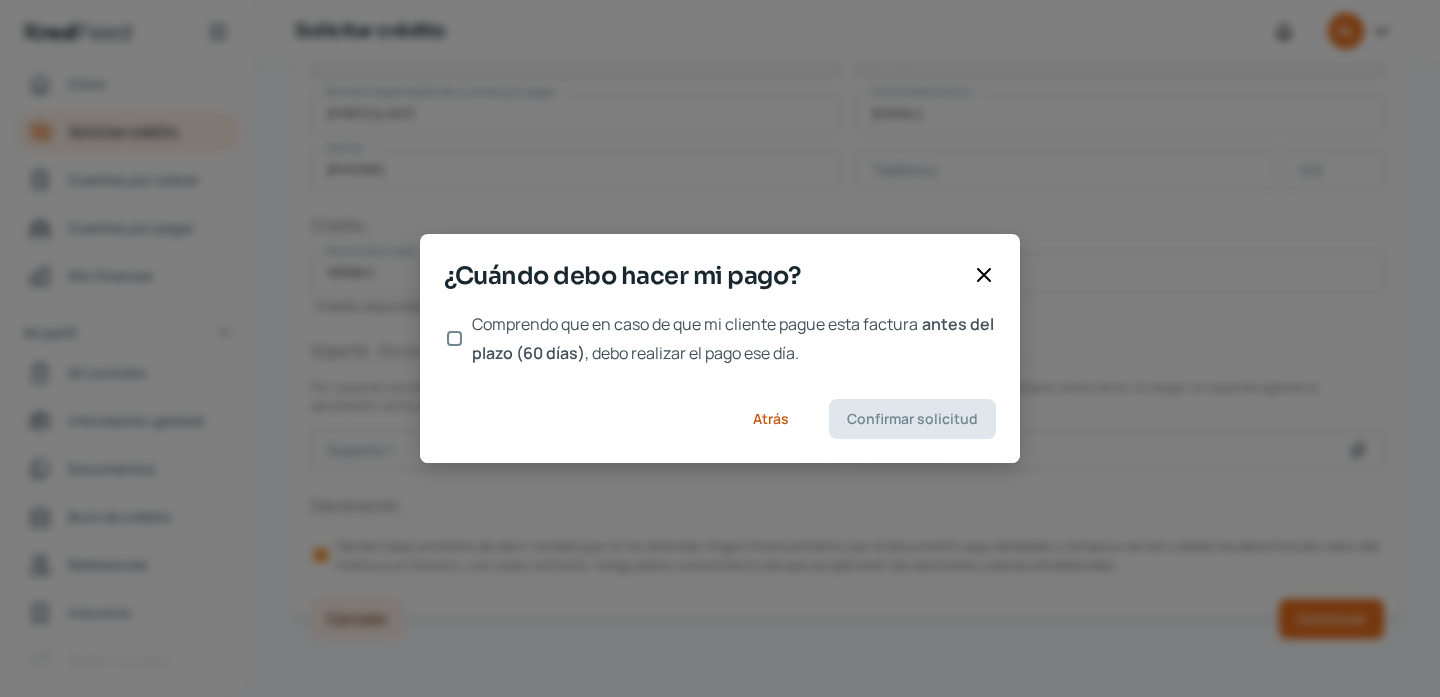 click on ", debo realizar el pago ese día." at bounding box center (692, 353) 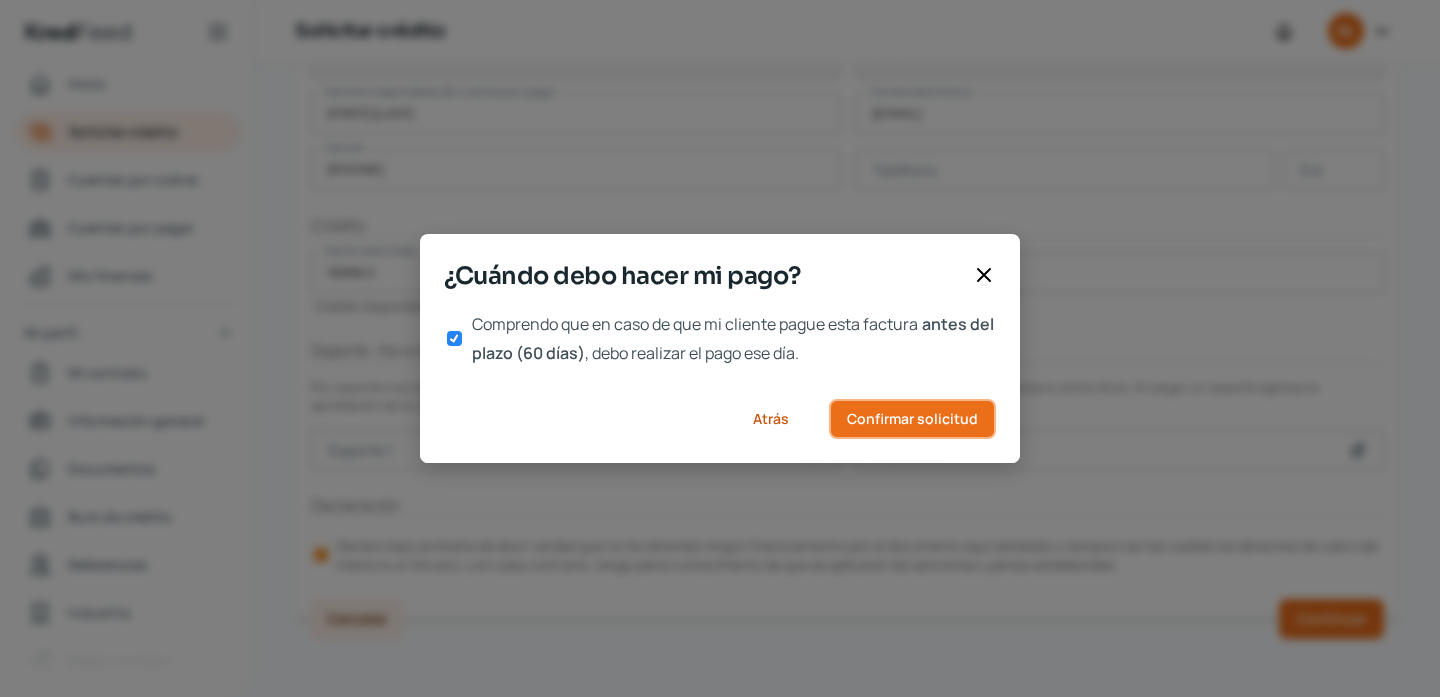 click on "Confirmar solicitud" at bounding box center (912, 419) 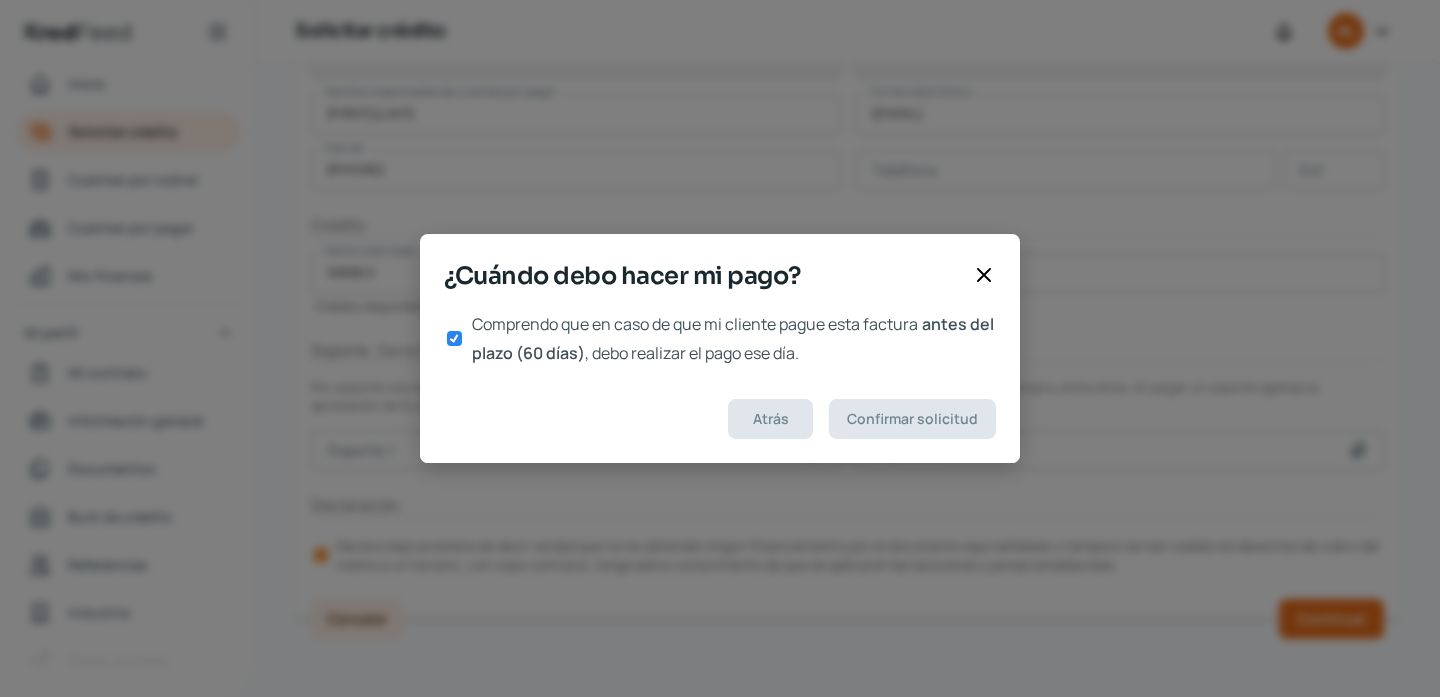 scroll, scrollTop: 0, scrollLeft: 0, axis: both 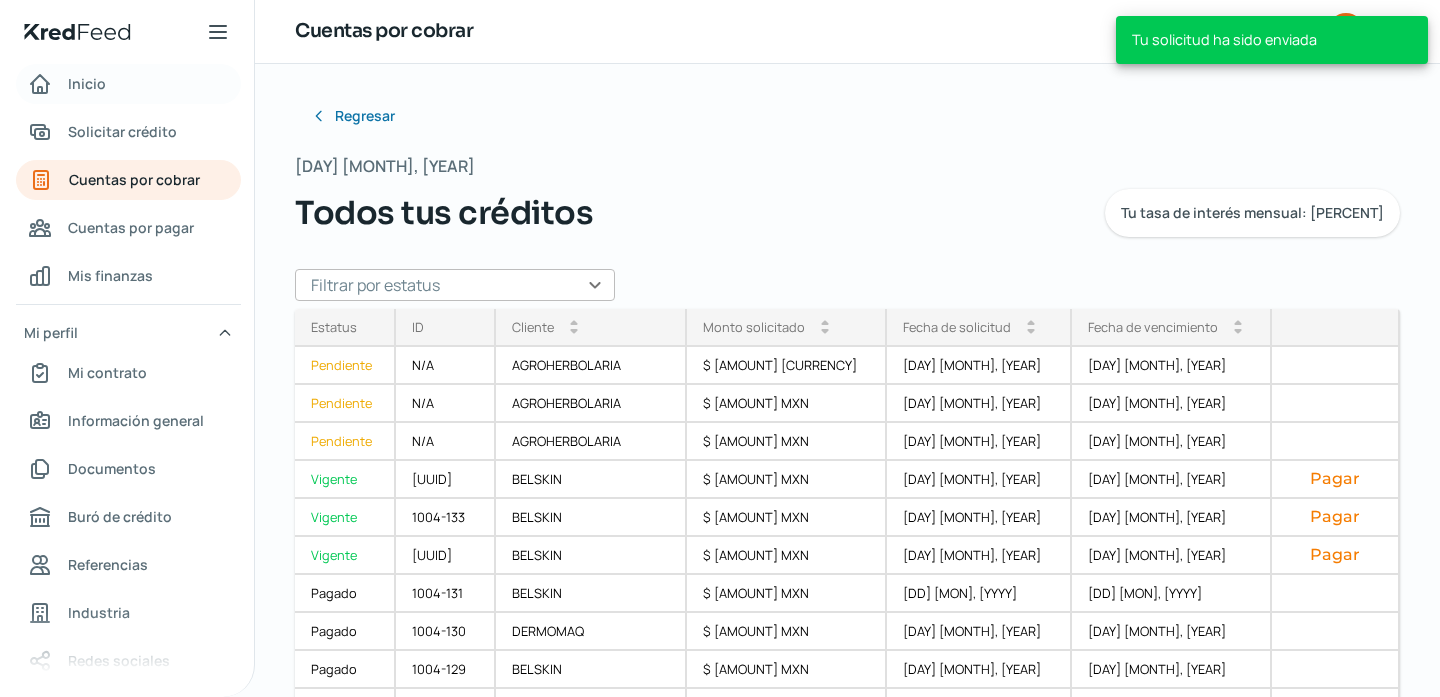 click on "Inicio" at bounding box center [128, 84] 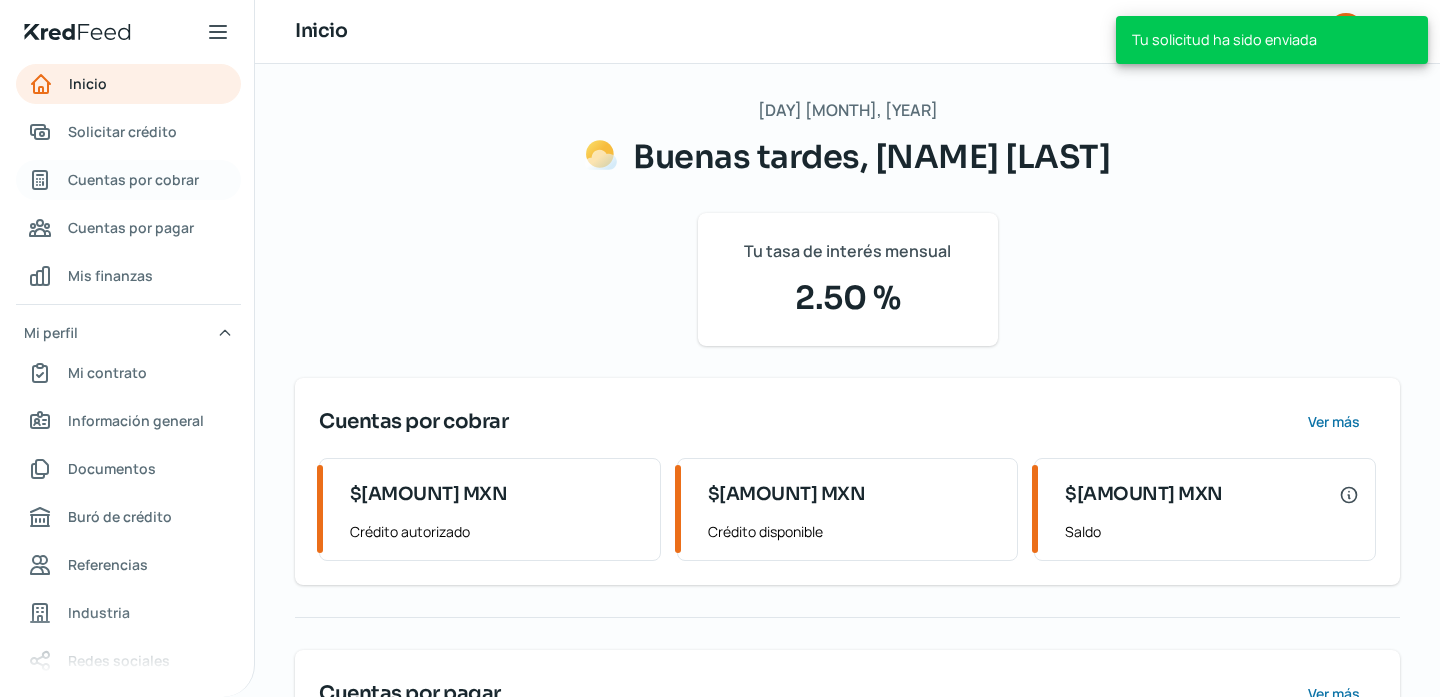 click on "Cuentas por cobrar" at bounding box center (133, 179) 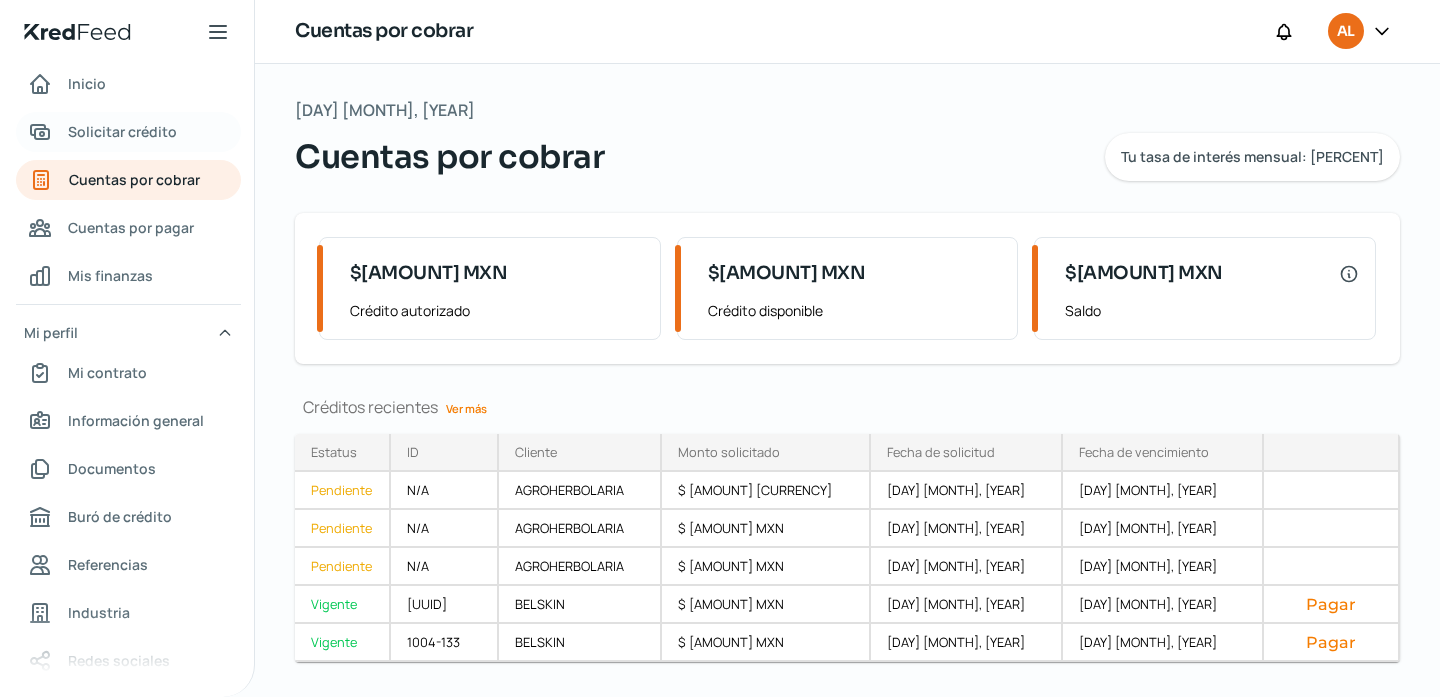 click on "Solicitar crédito" at bounding box center (128, 132) 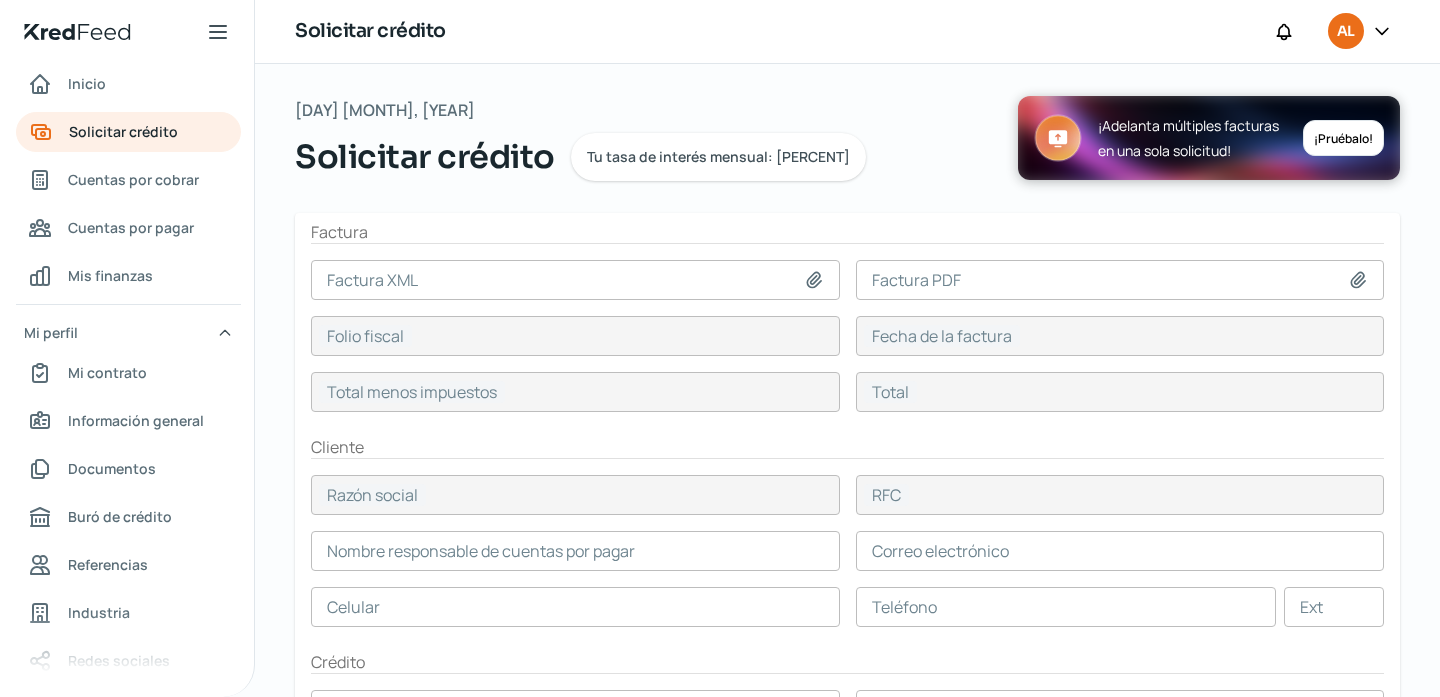 click at bounding box center (575, 280) 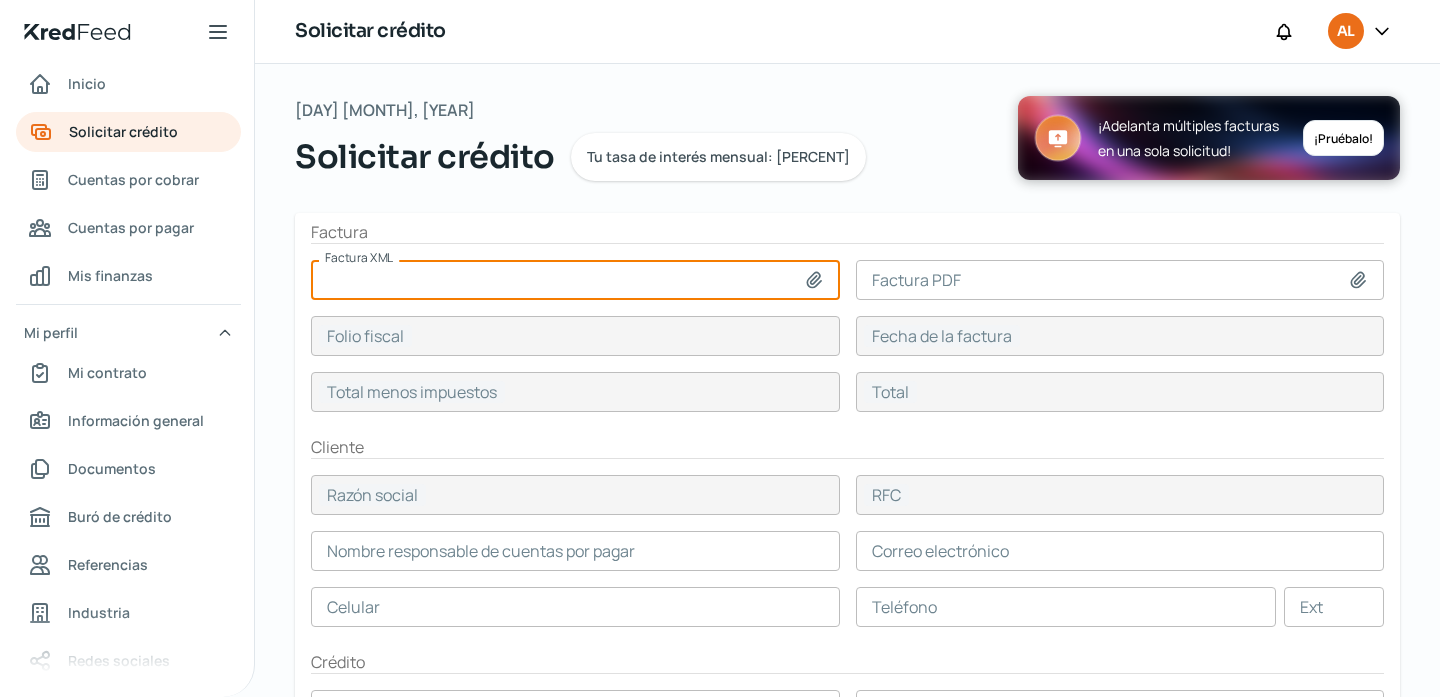 type on "C:\fakepath\[FILENAME].xml" 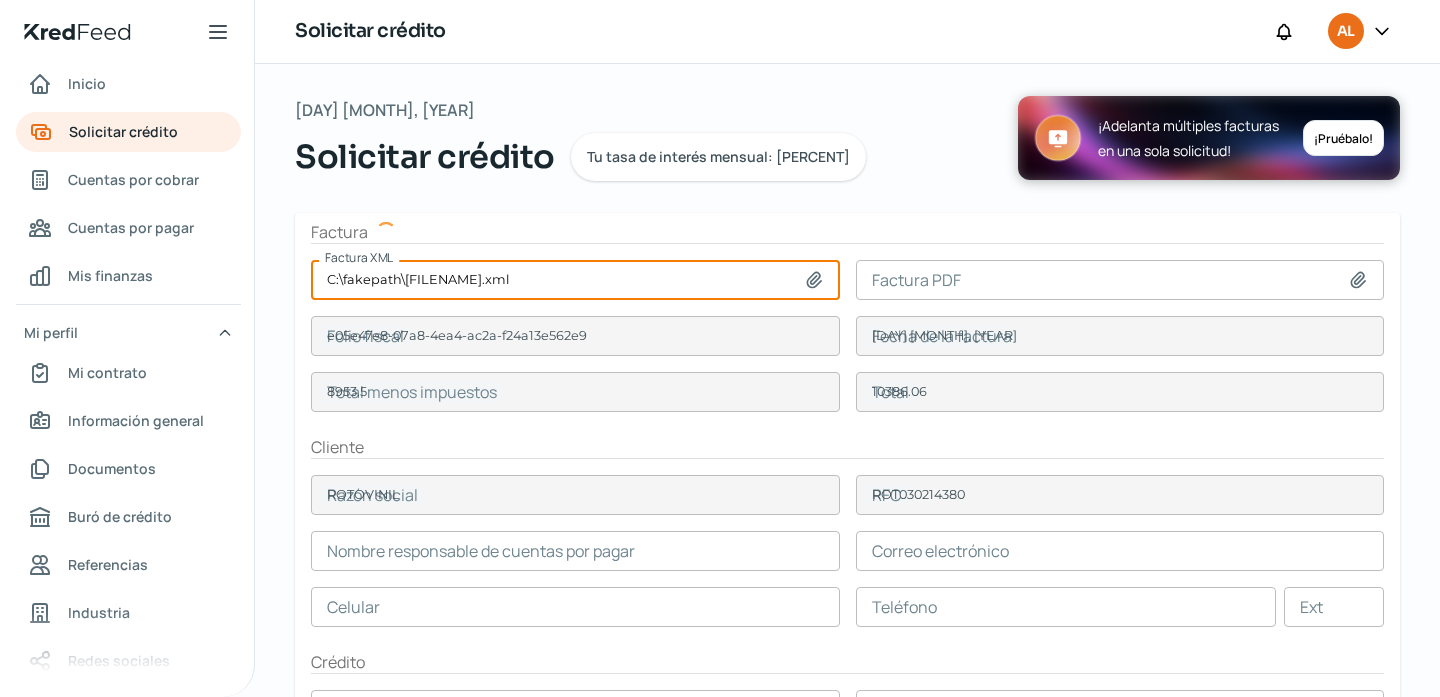 click at bounding box center [1120, 280] 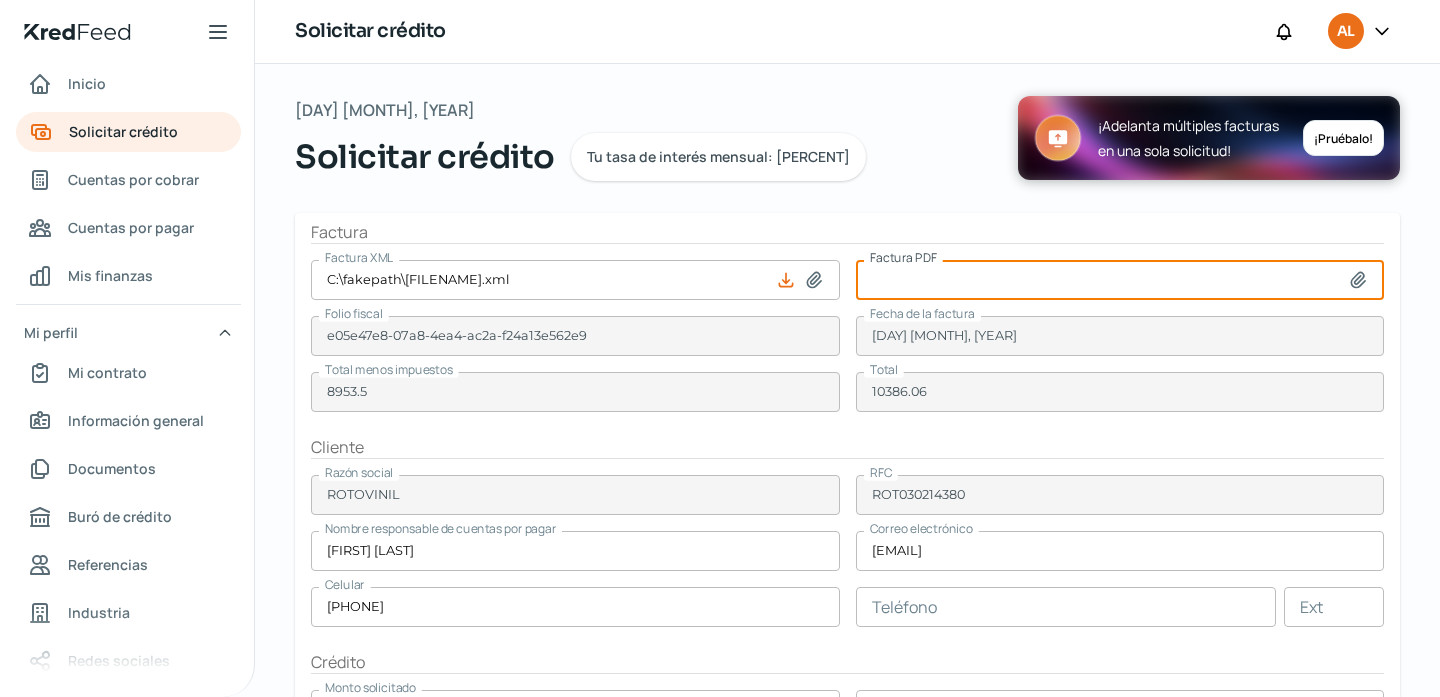 type on "C:\fakepath\[FILENAME].pdf" 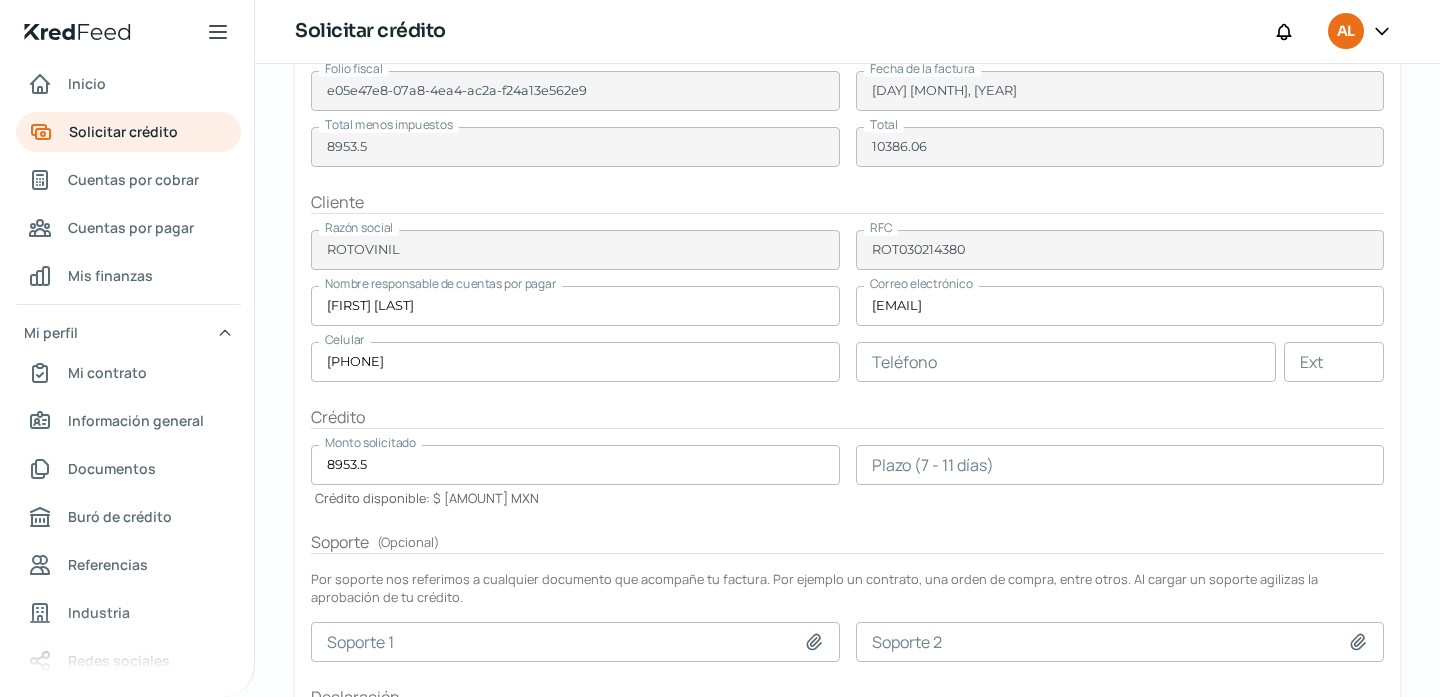 scroll, scrollTop: 402, scrollLeft: 0, axis: vertical 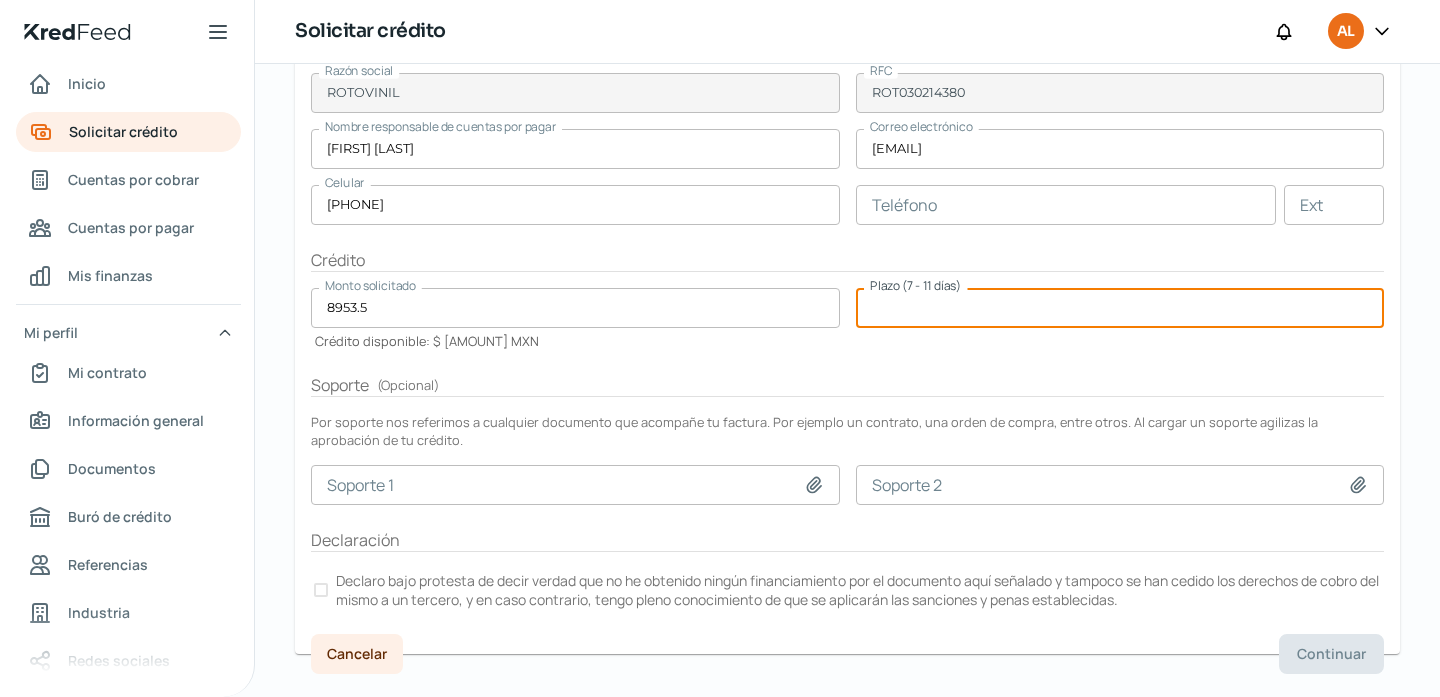 click at bounding box center (1120, 308) 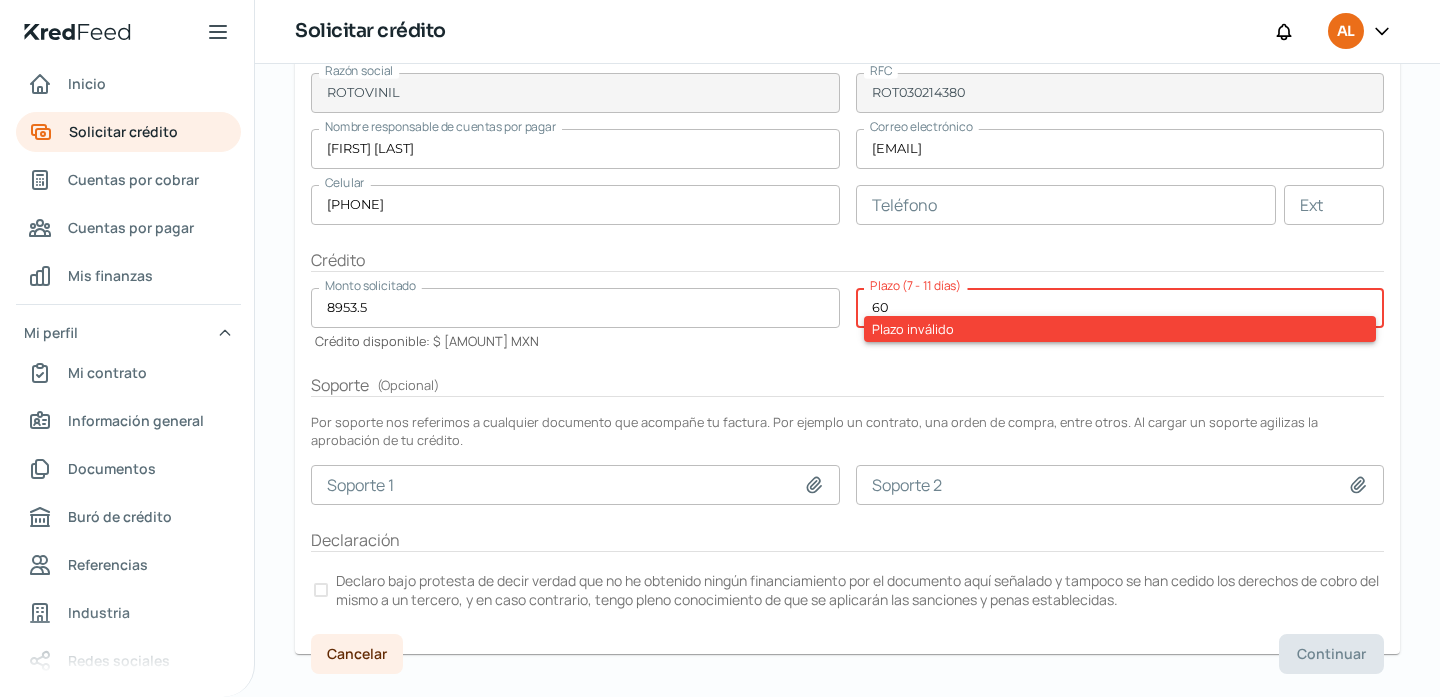 type on "60" 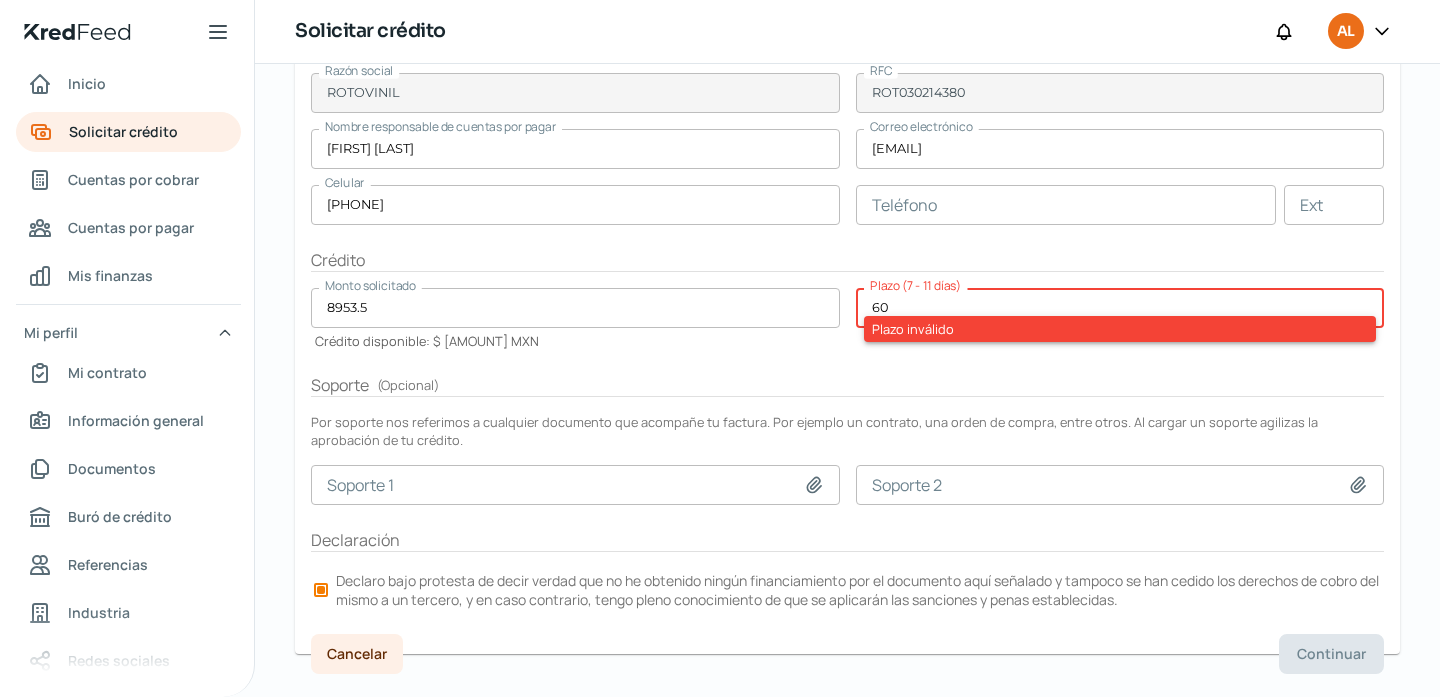 click on "60" at bounding box center (1120, 308) 